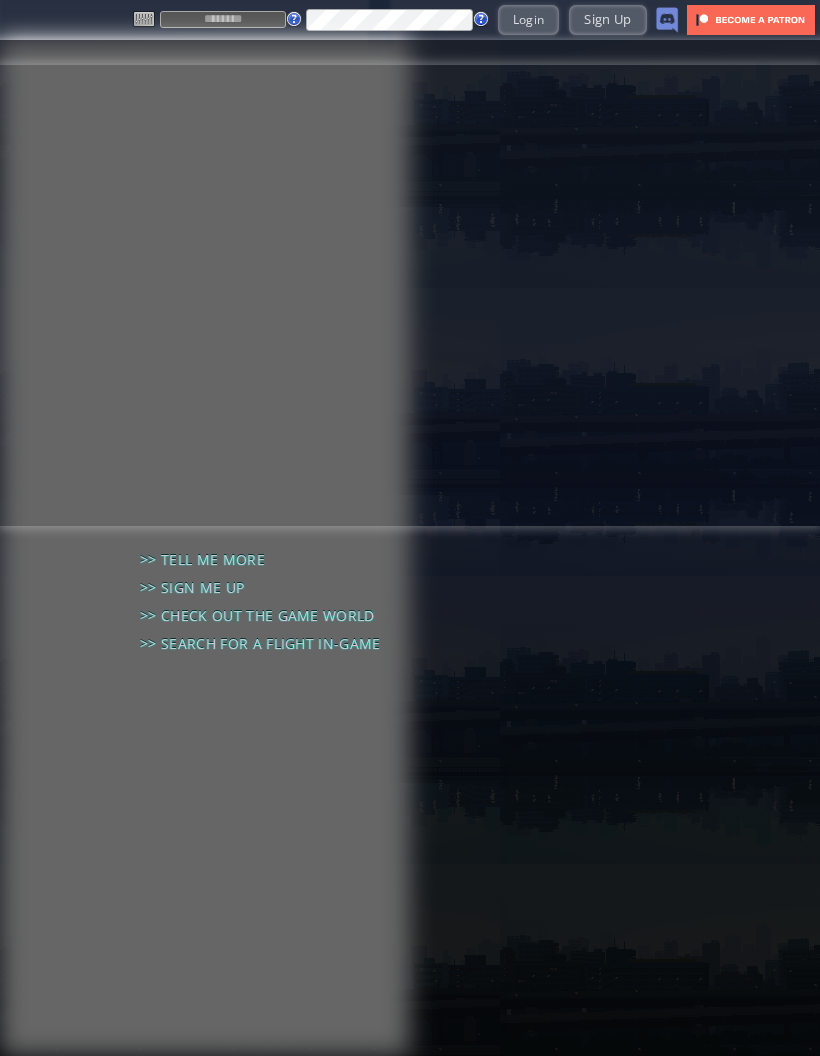 scroll, scrollTop: 0, scrollLeft: 0, axis: both 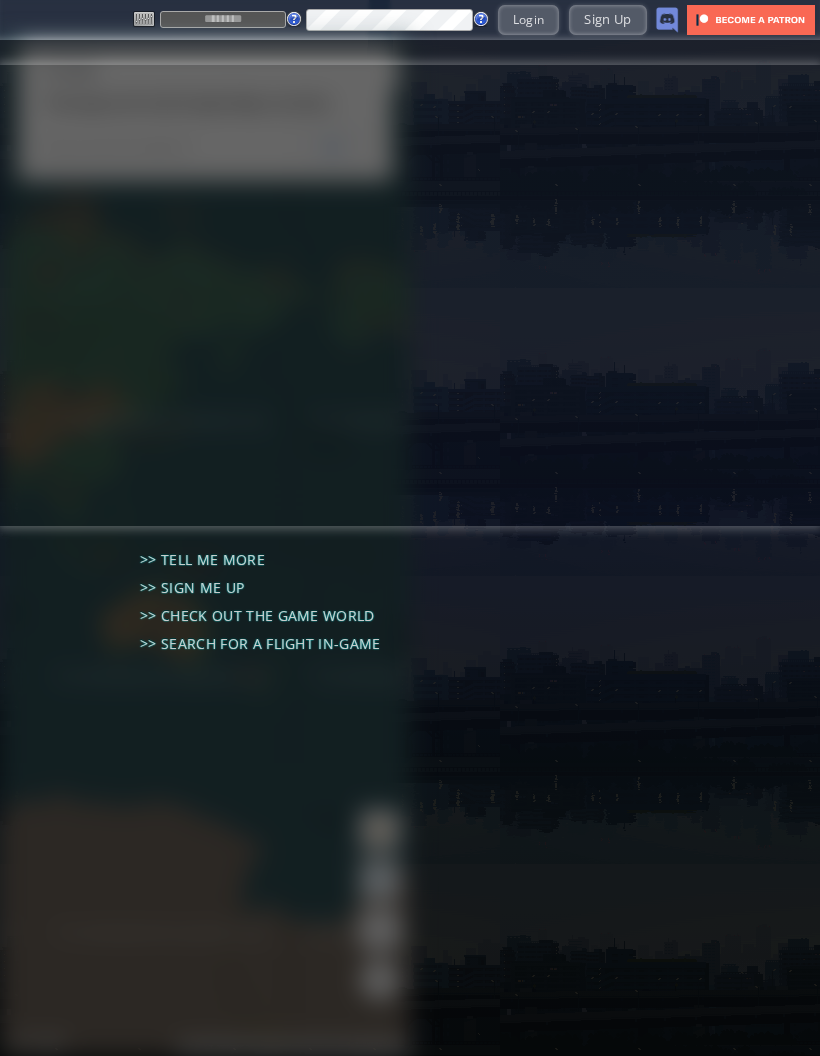 click at bounding box center (223, 19) 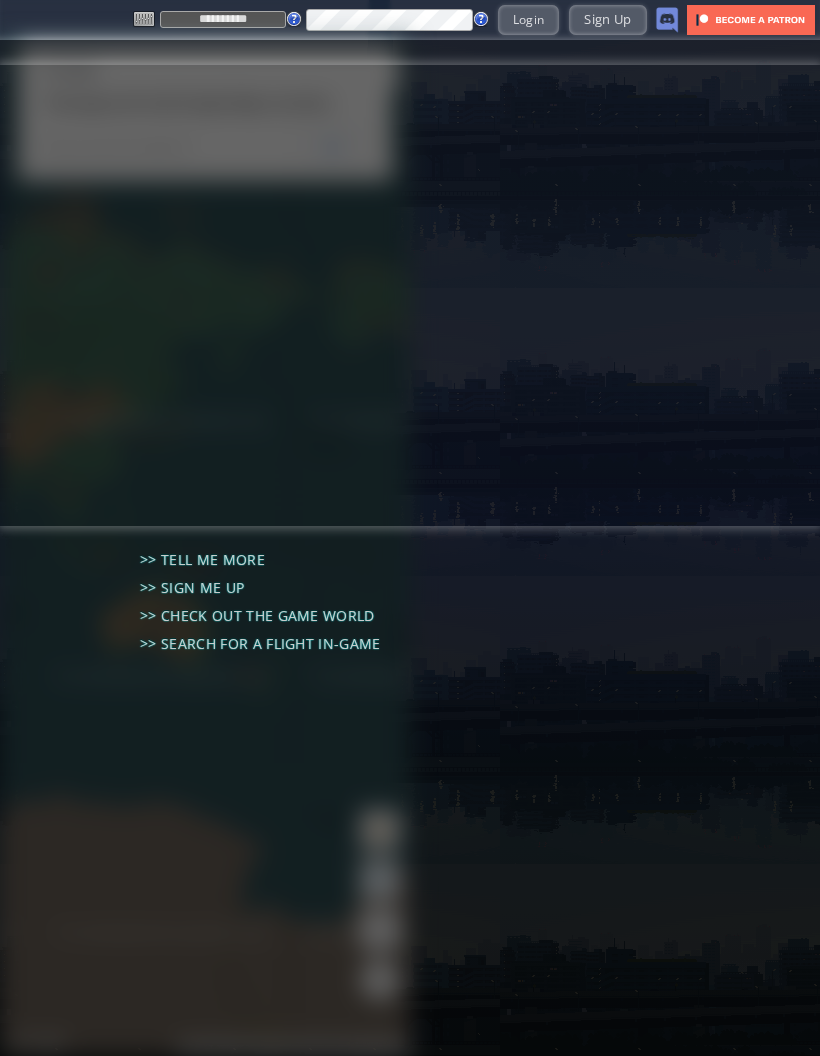 click on "Login" at bounding box center (529, 19) 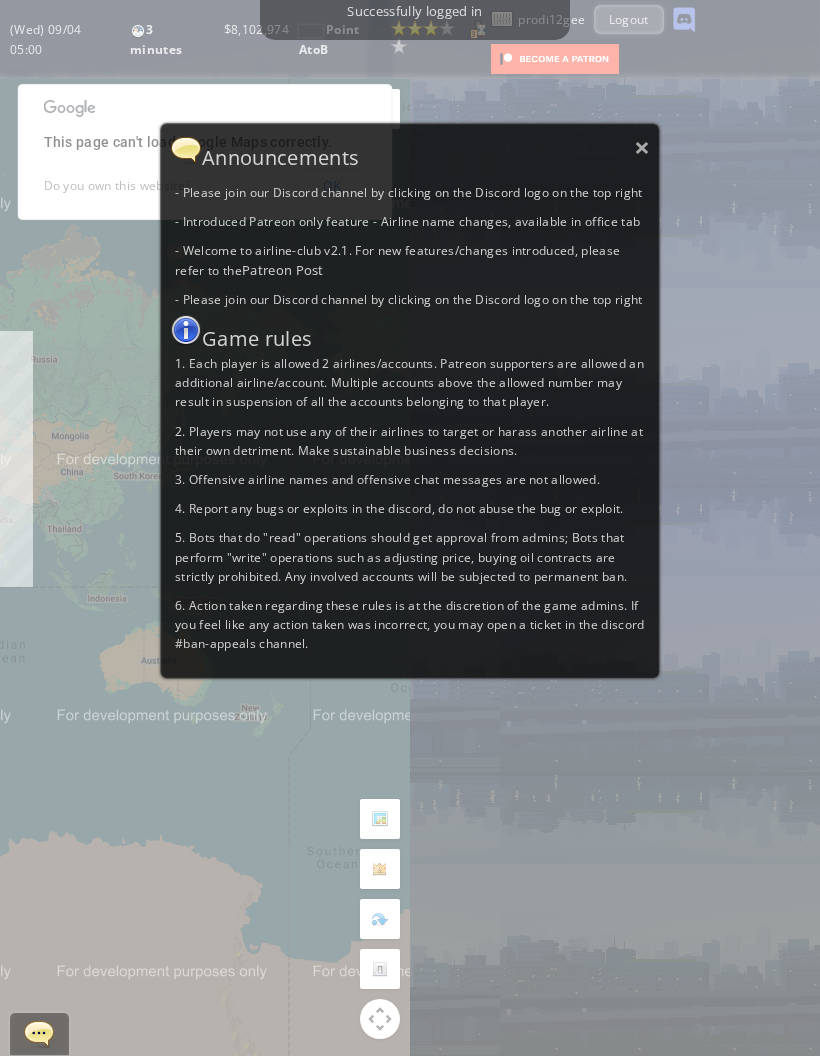 click on "×" at bounding box center [642, 147] 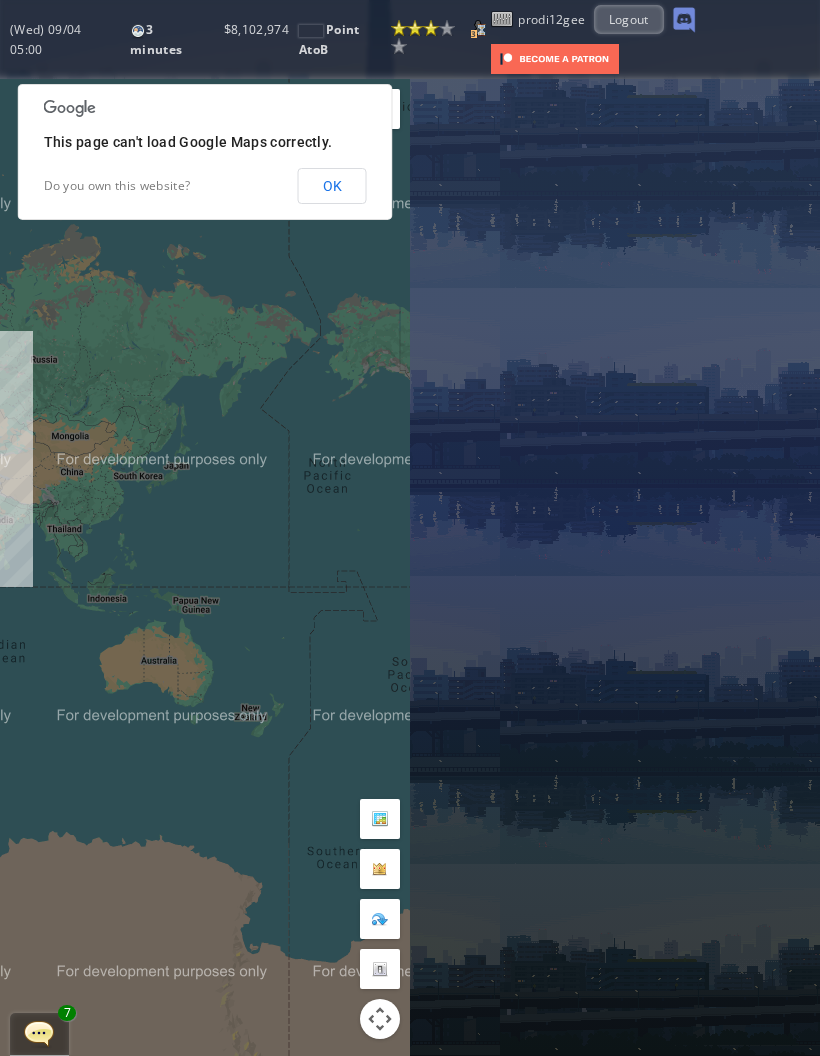click at bounding box center (502, 19) 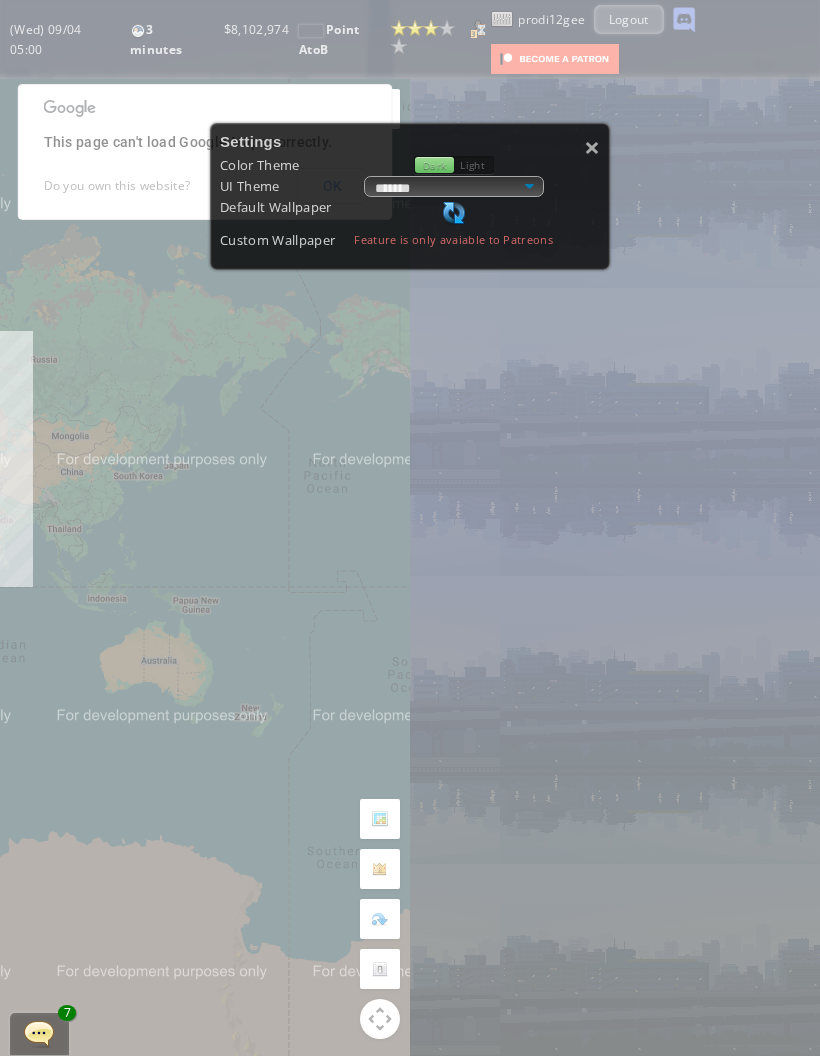 click on "**********" at bounding box center [454, 186] 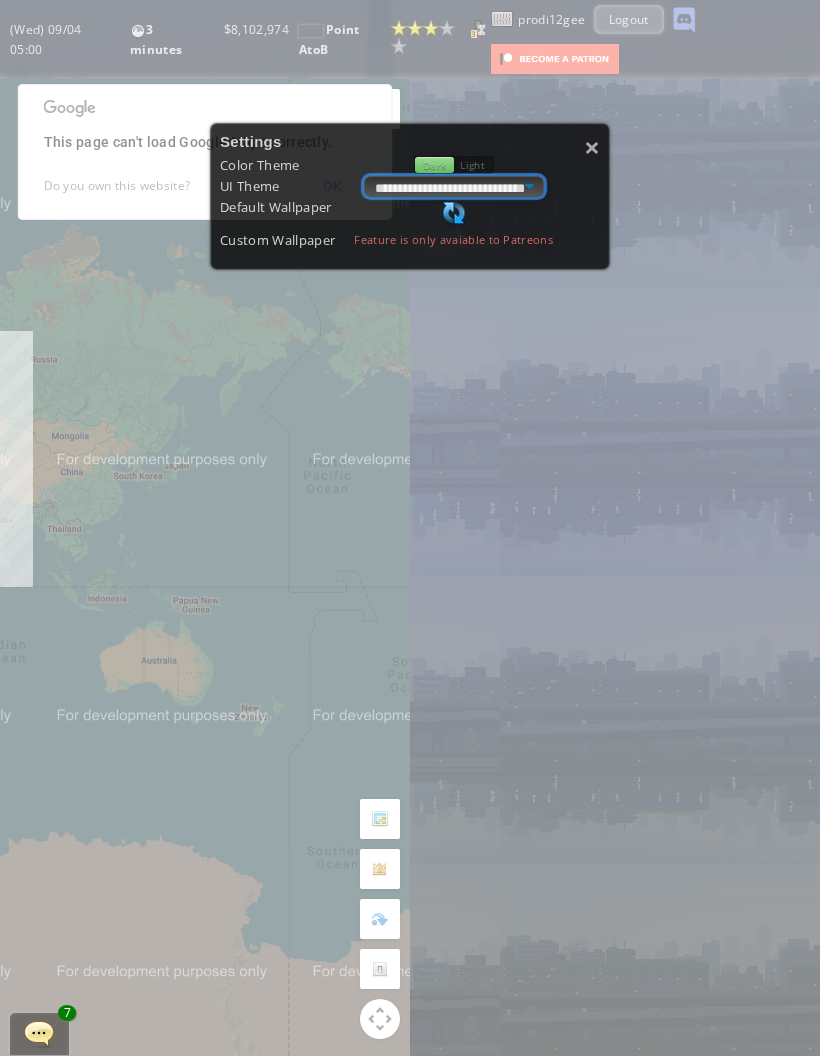 click on "**********" at bounding box center (454, 186) 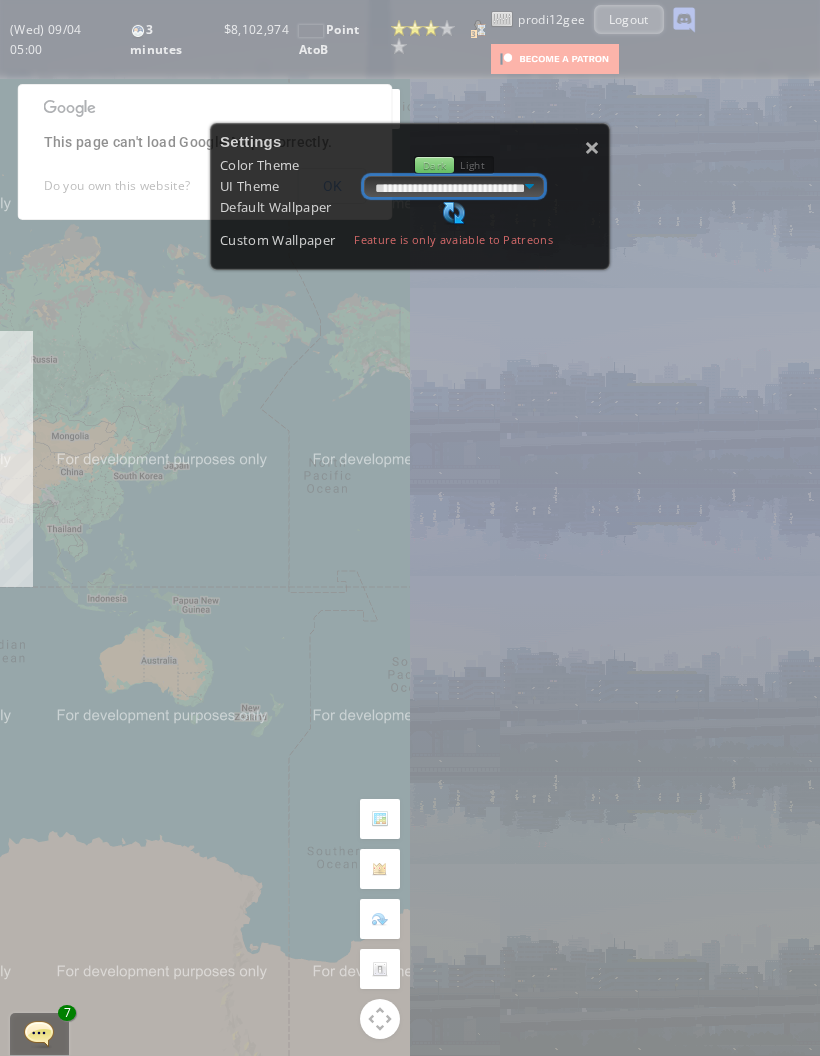 select on "******" 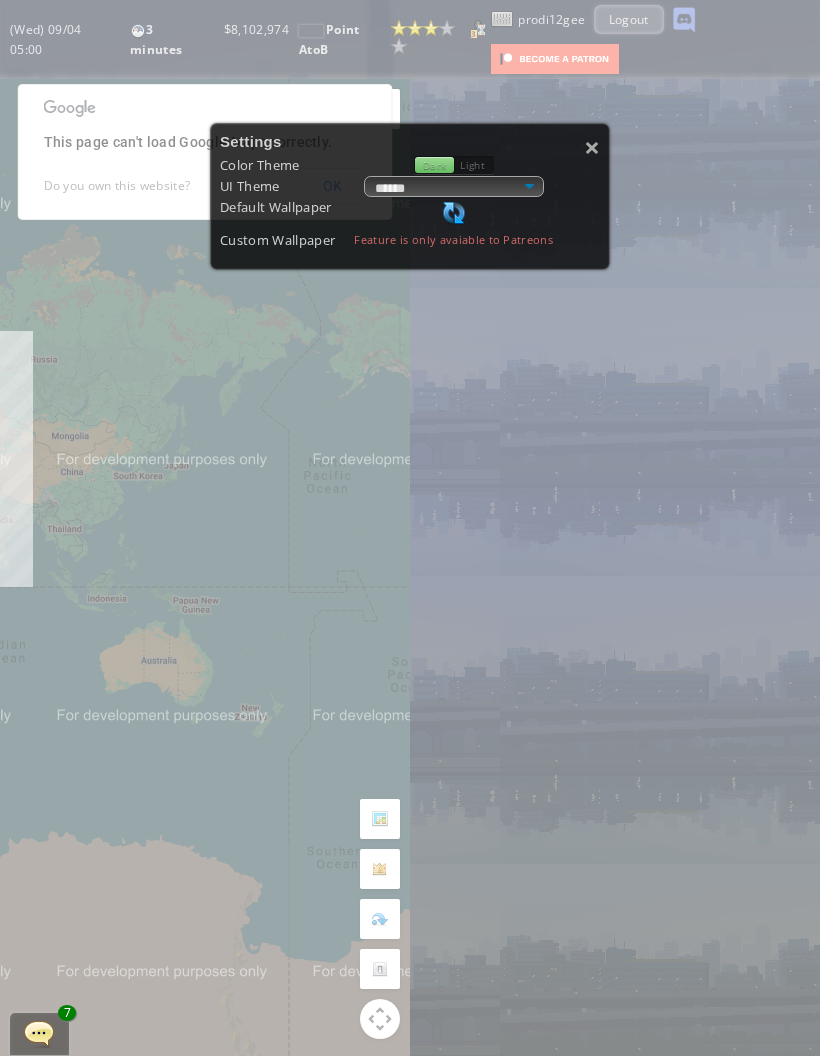click on "×" at bounding box center [592, 147] 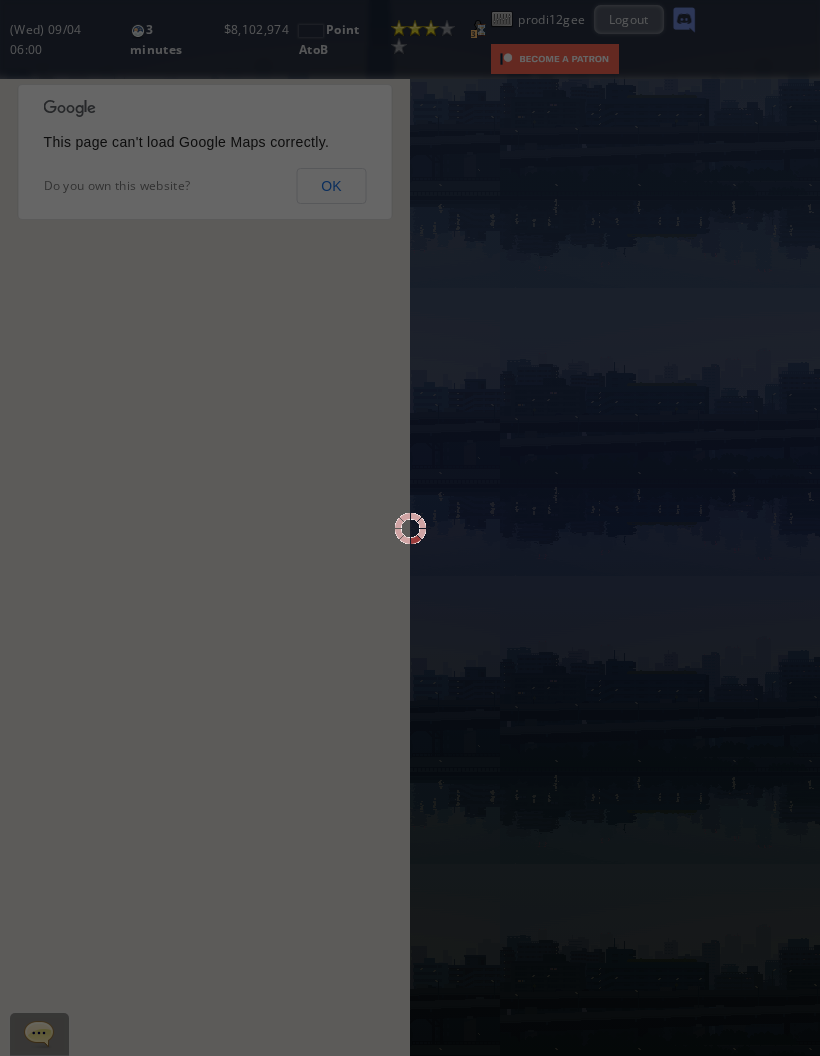 scroll, scrollTop: 0, scrollLeft: 0, axis: both 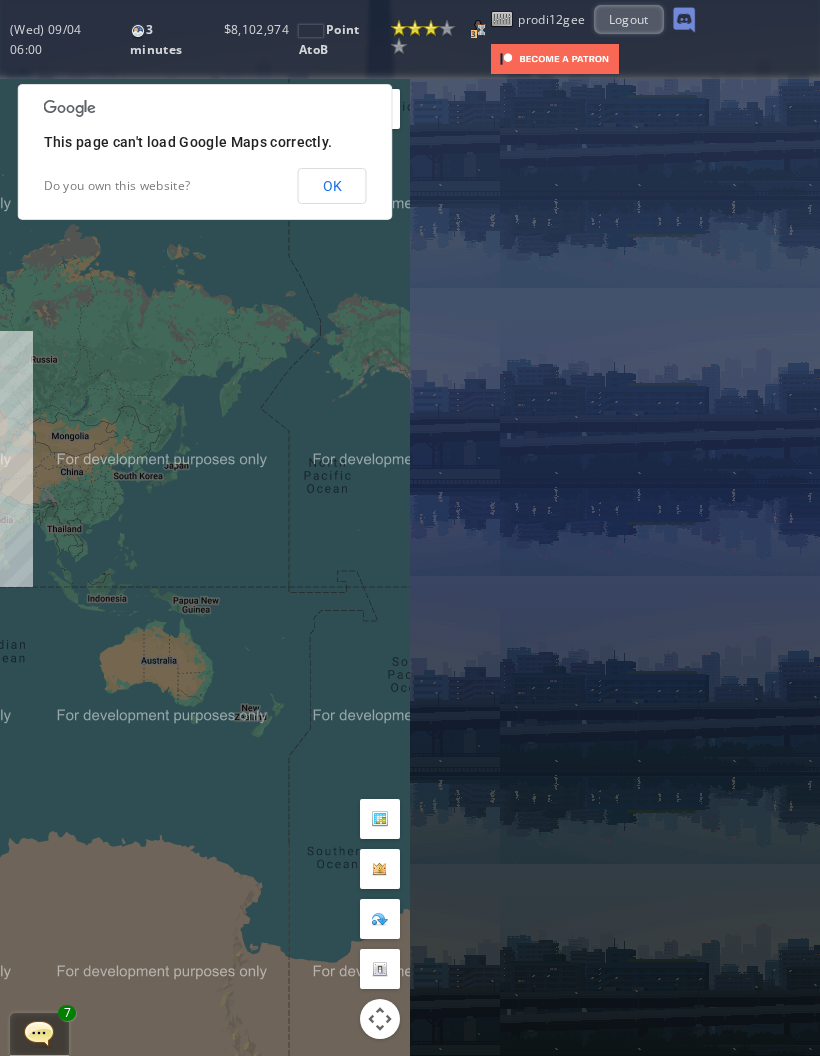click on "OK" at bounding box center (332, 186) 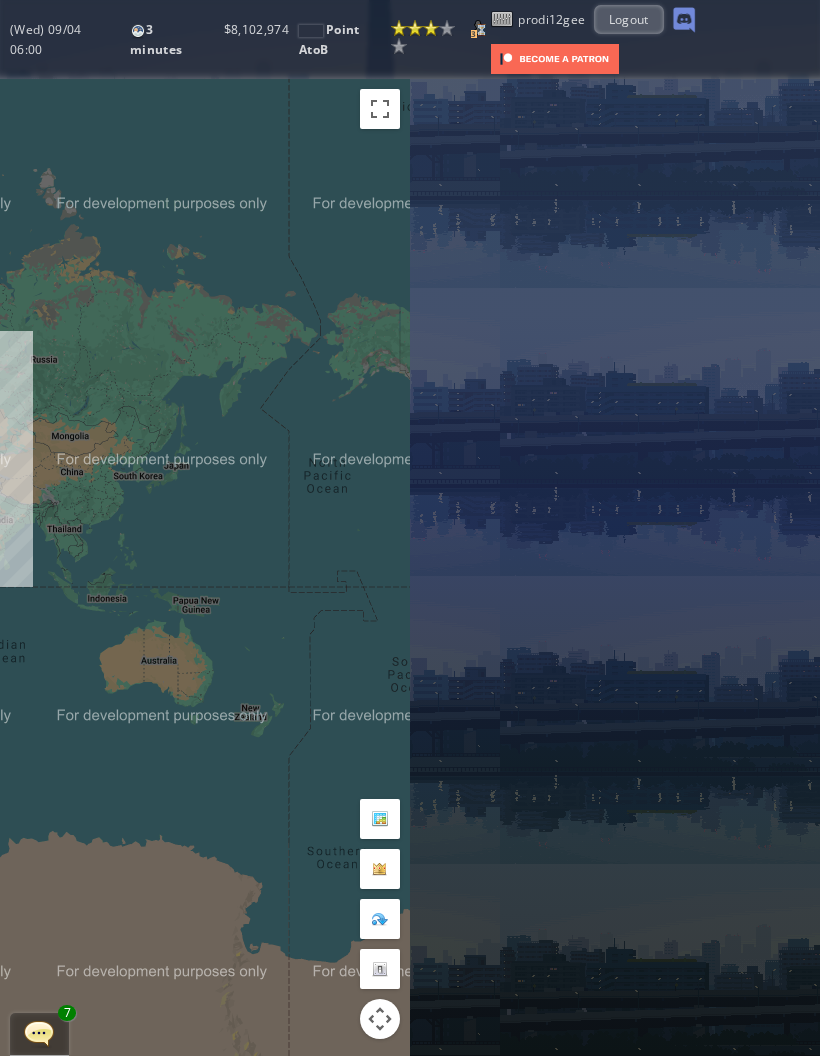 click at bounding box center [502, 19] 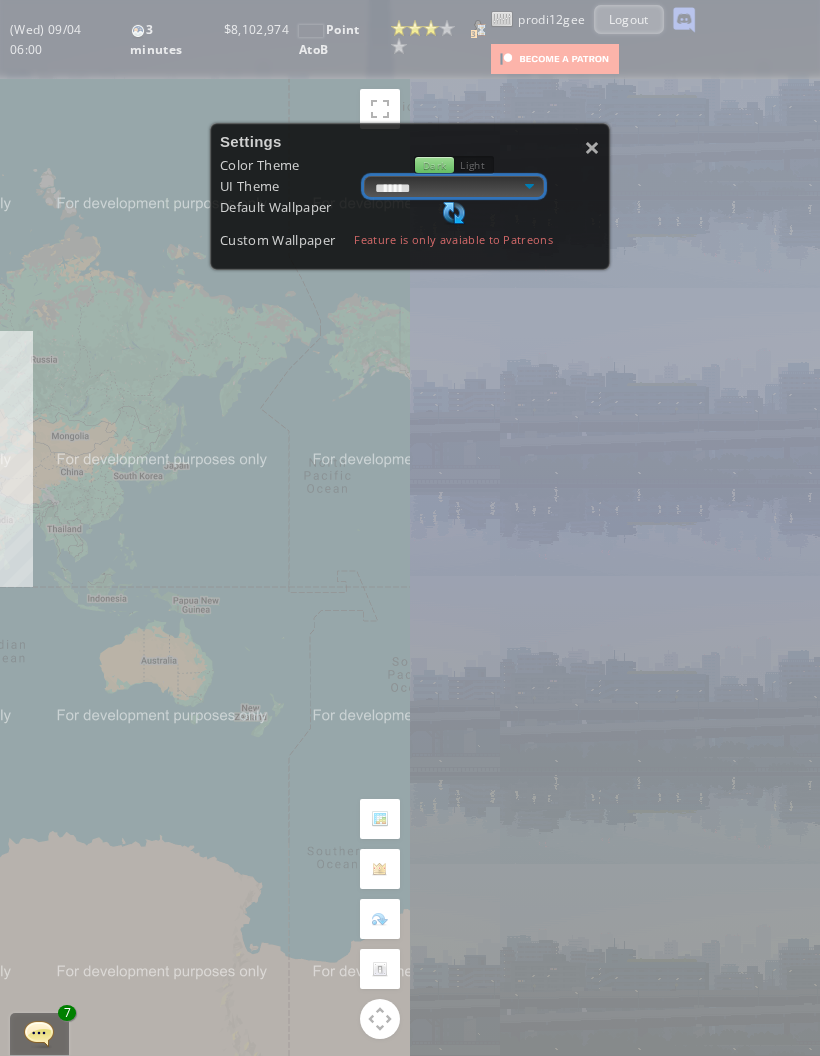 click on "**********" at bounding box center (454, 186) 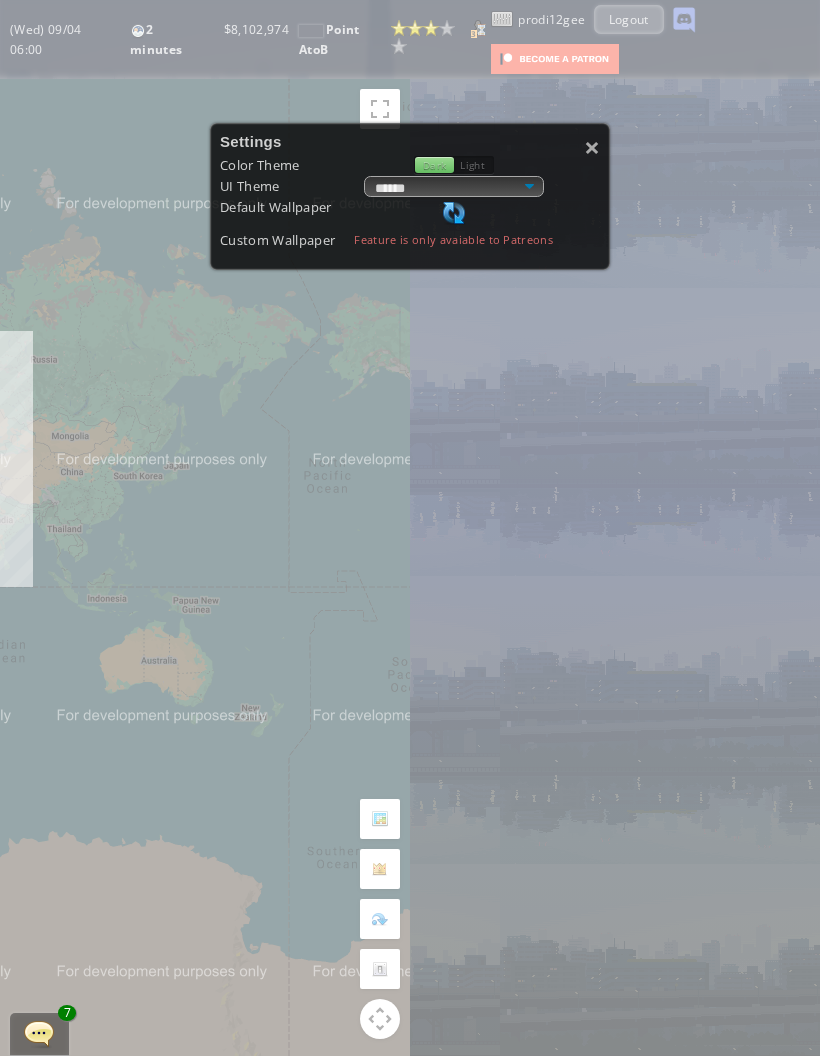 click on "**********" at bounding box center [410, 528] 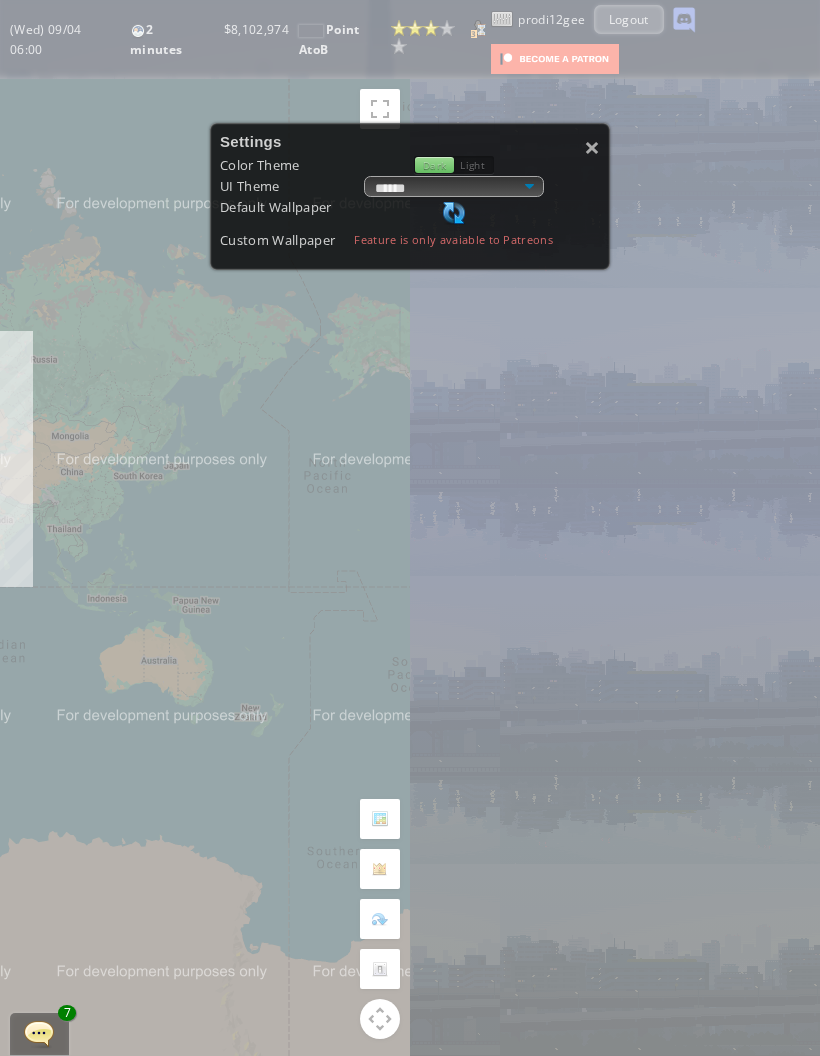 click on "**********" at bounding box center [410, 528] 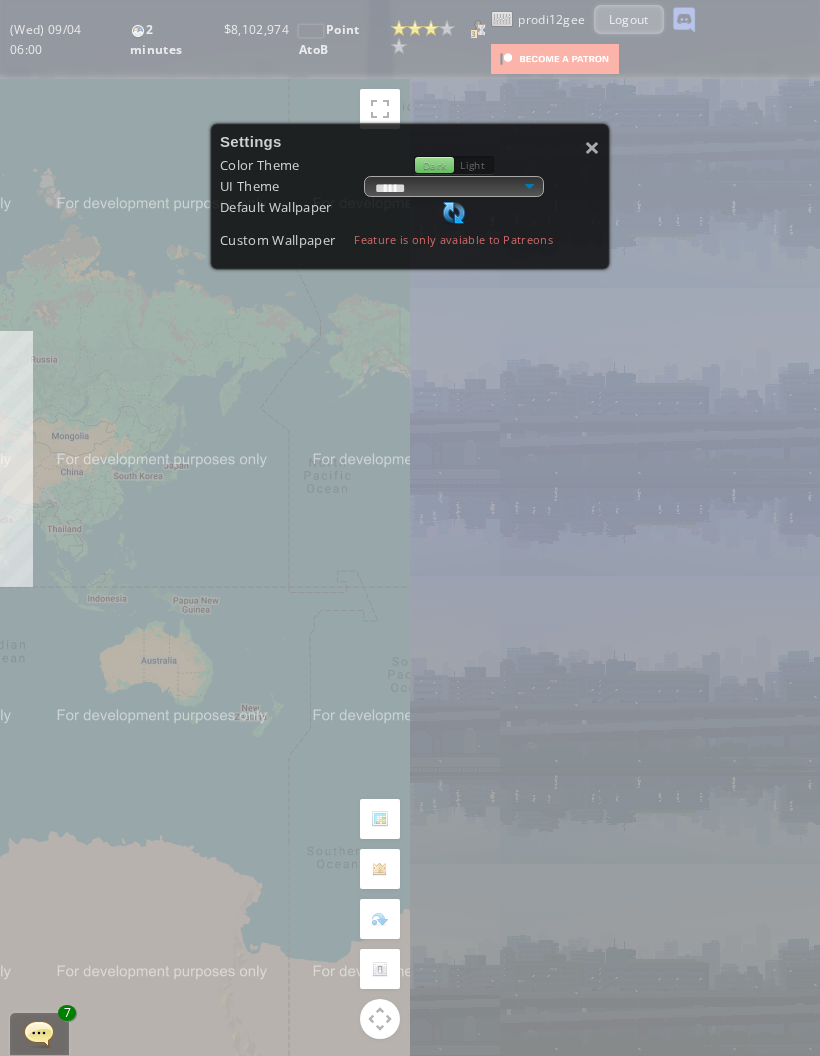click on "×" at bounding box center [592, 147] 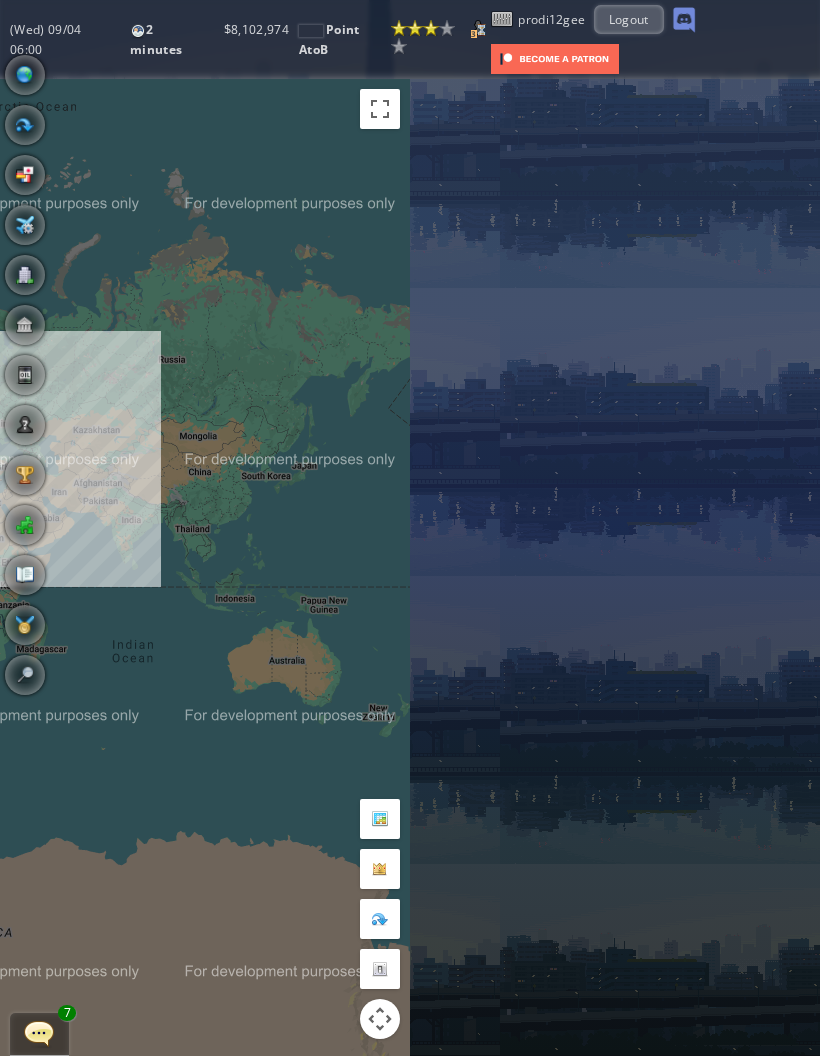 click at bounding box center [25, 125] 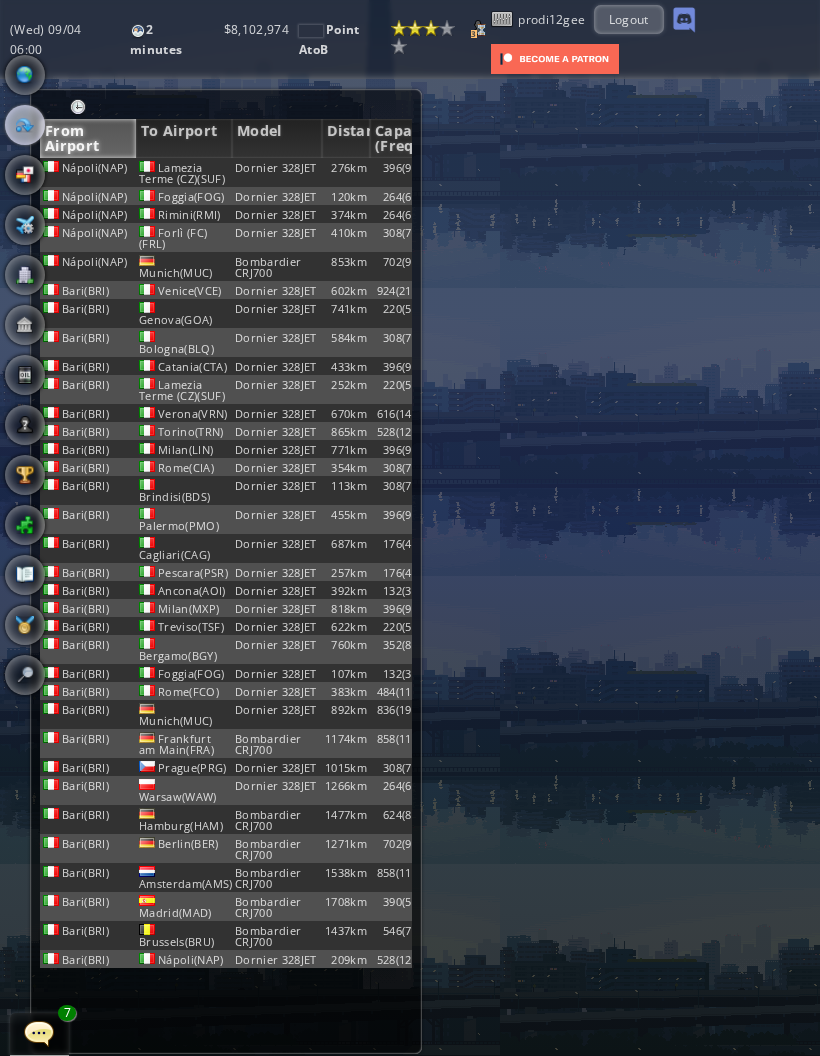 click at bounding box center (502, 19) 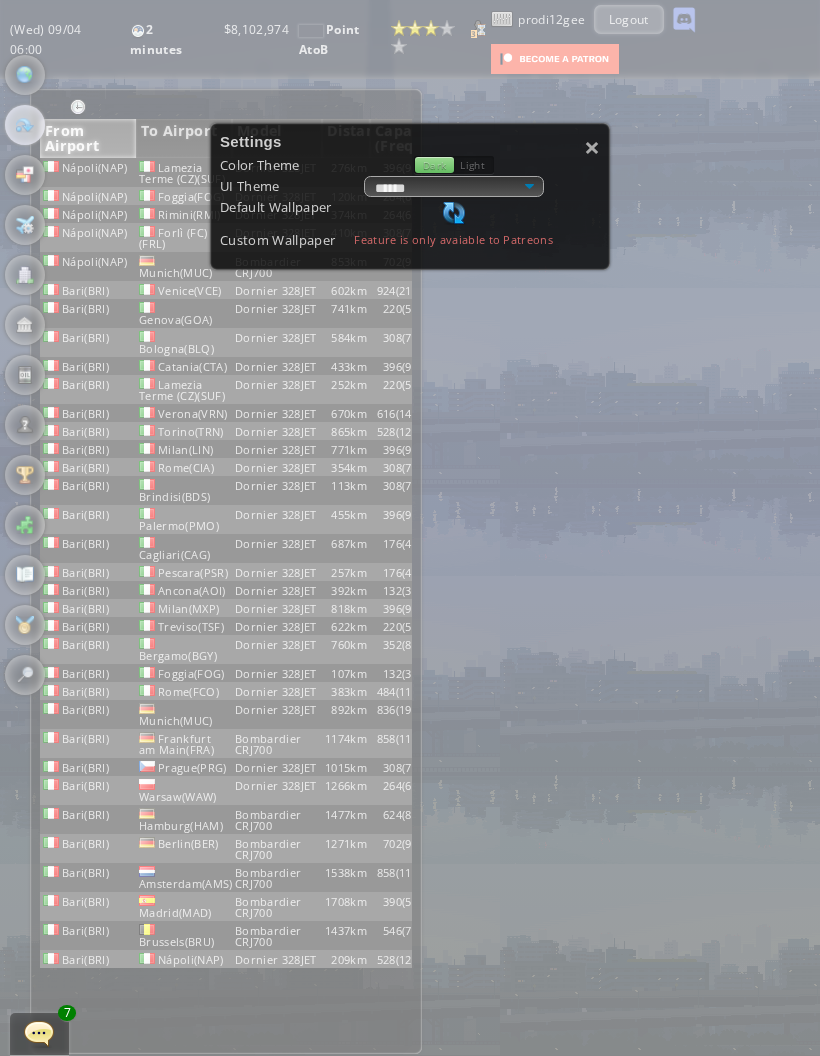 click on "**********" at bounding box center [454, 186] 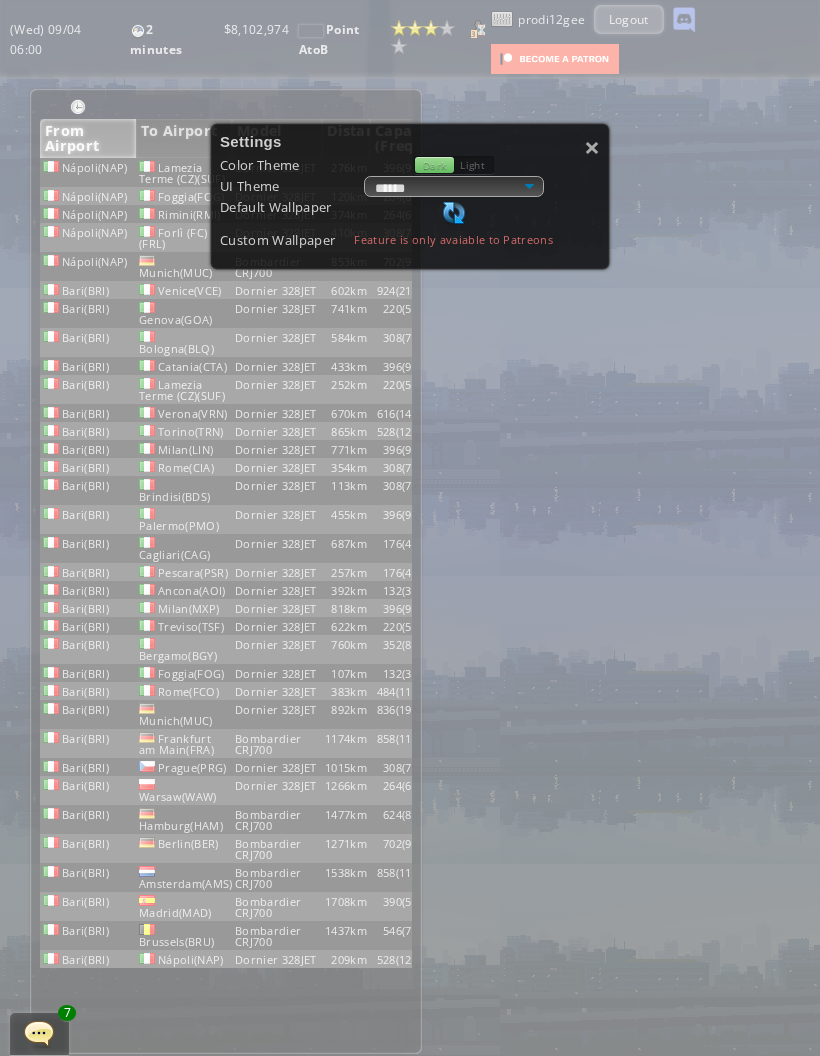click on "×" at bounding box center [592, 147] 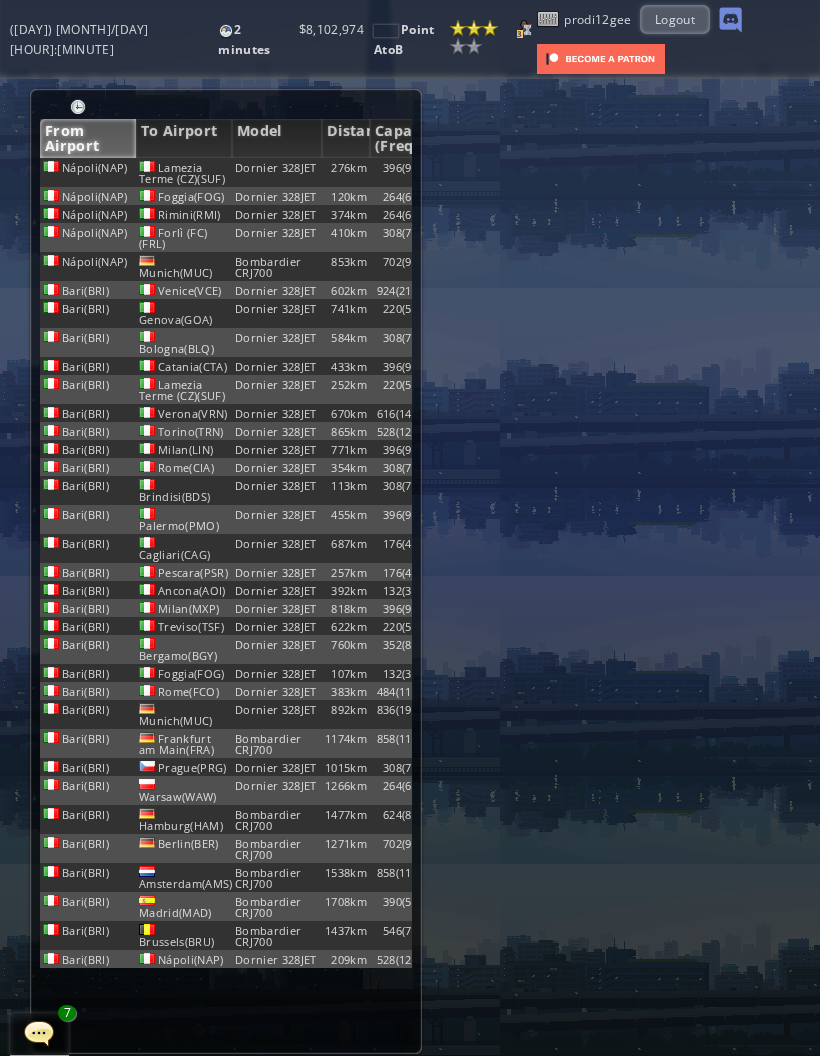 click at bounding box center [548, 19] 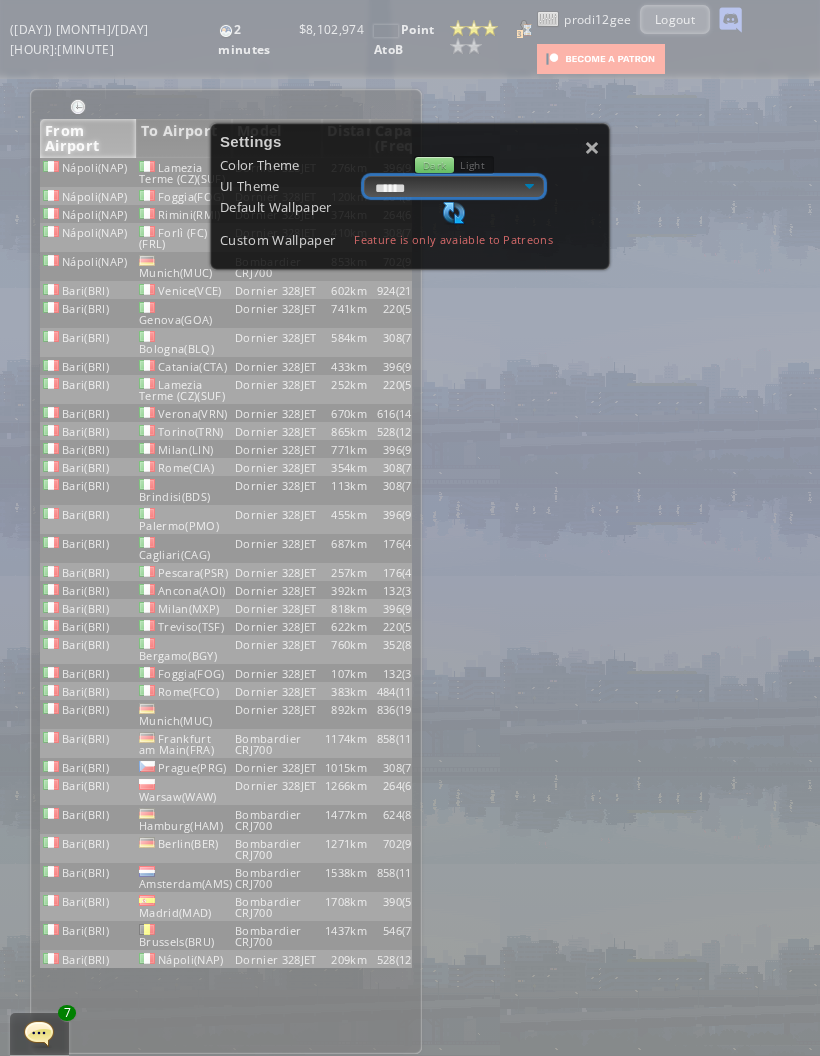 click on "**********" at bounding box center (454, 186) 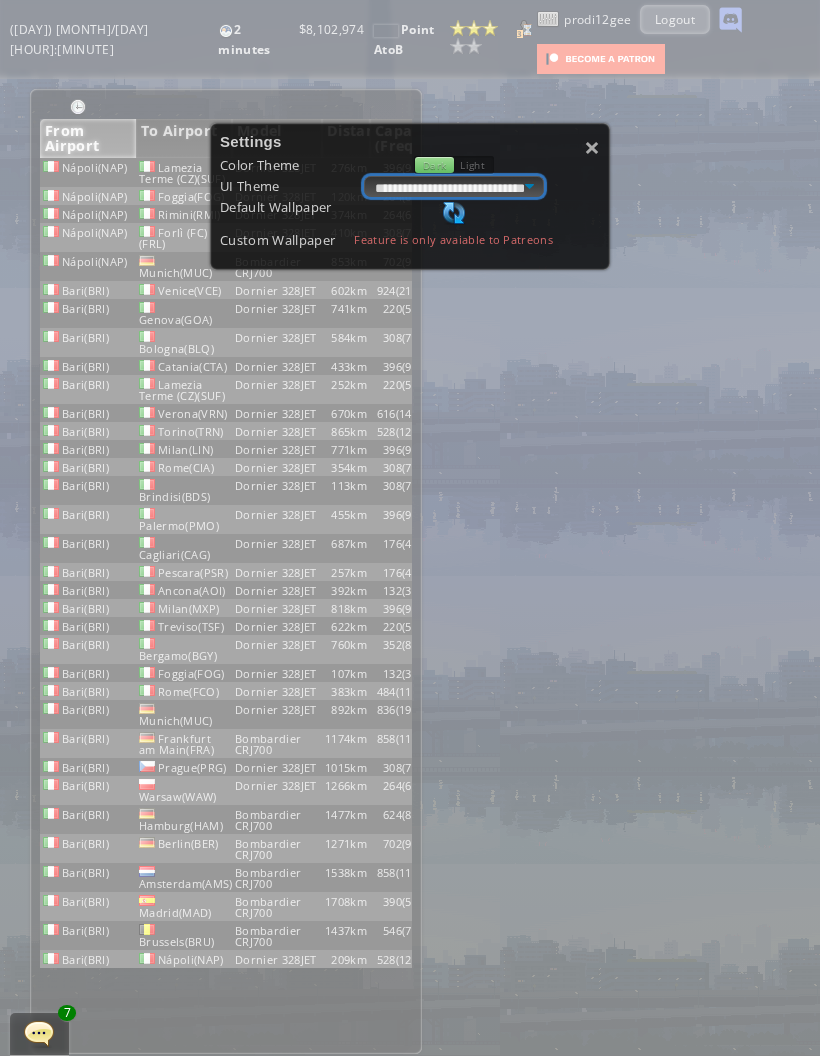 click on "**********" at bounding box center [454, 186] 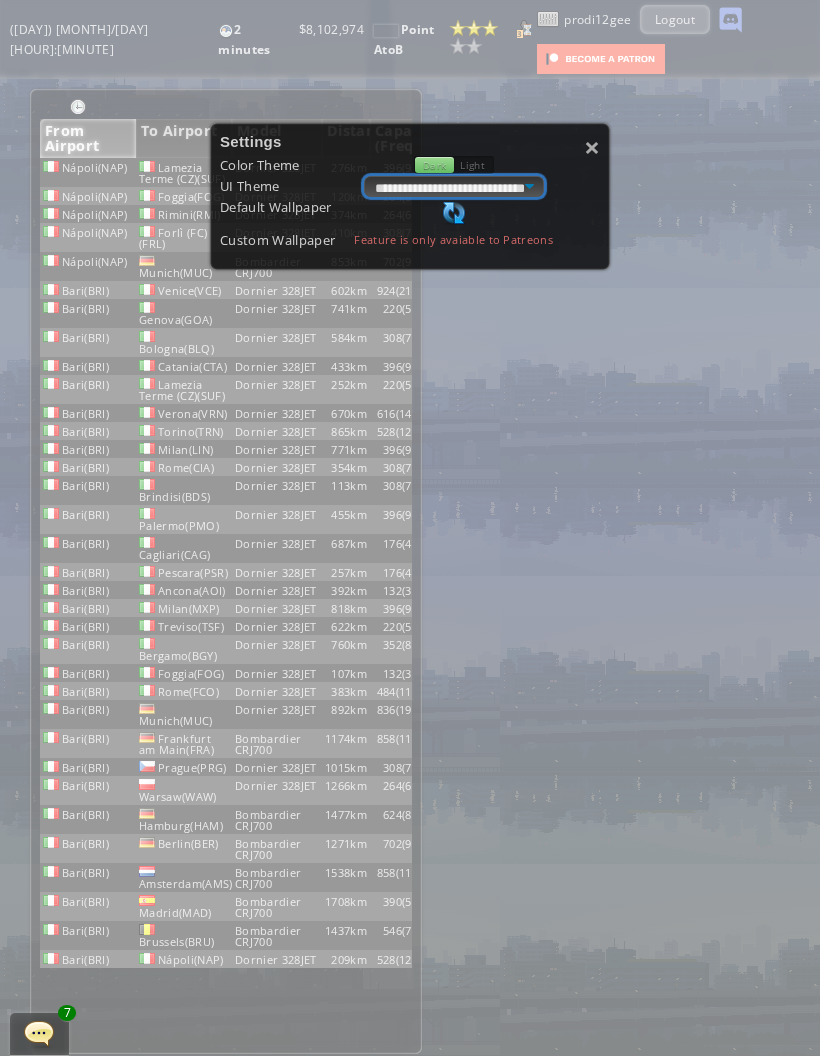 select on "******" 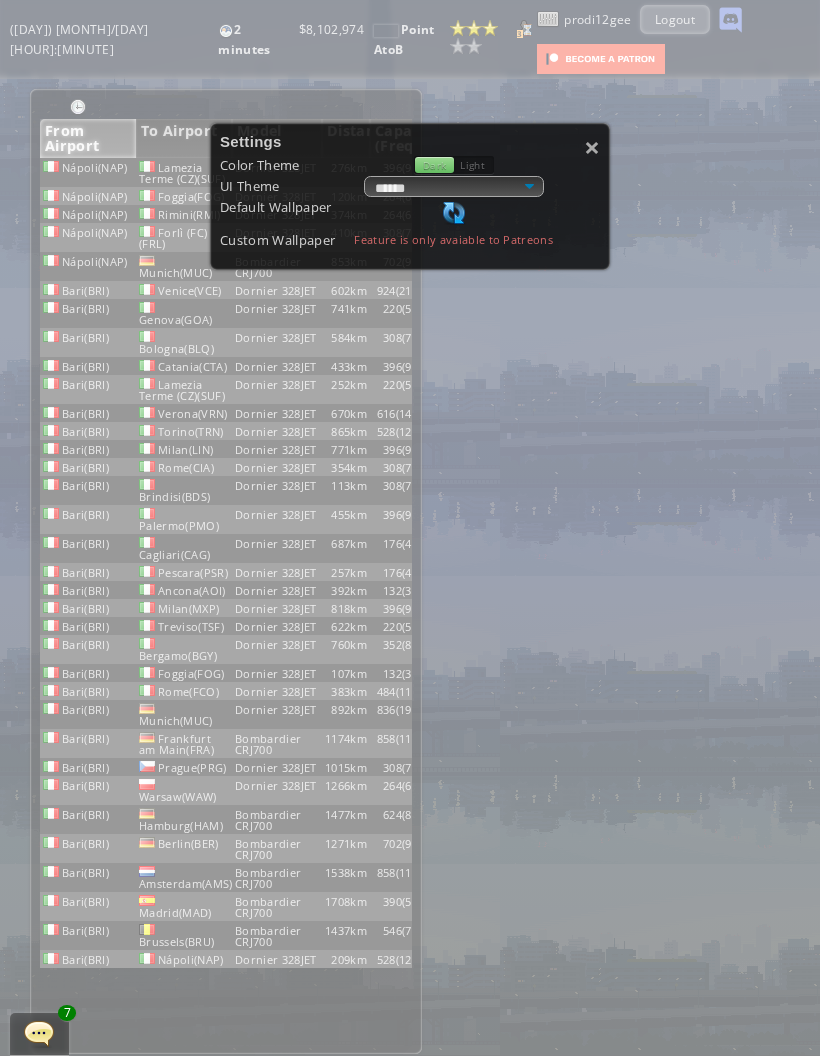 click on "×" at bounding box center (592, 147) 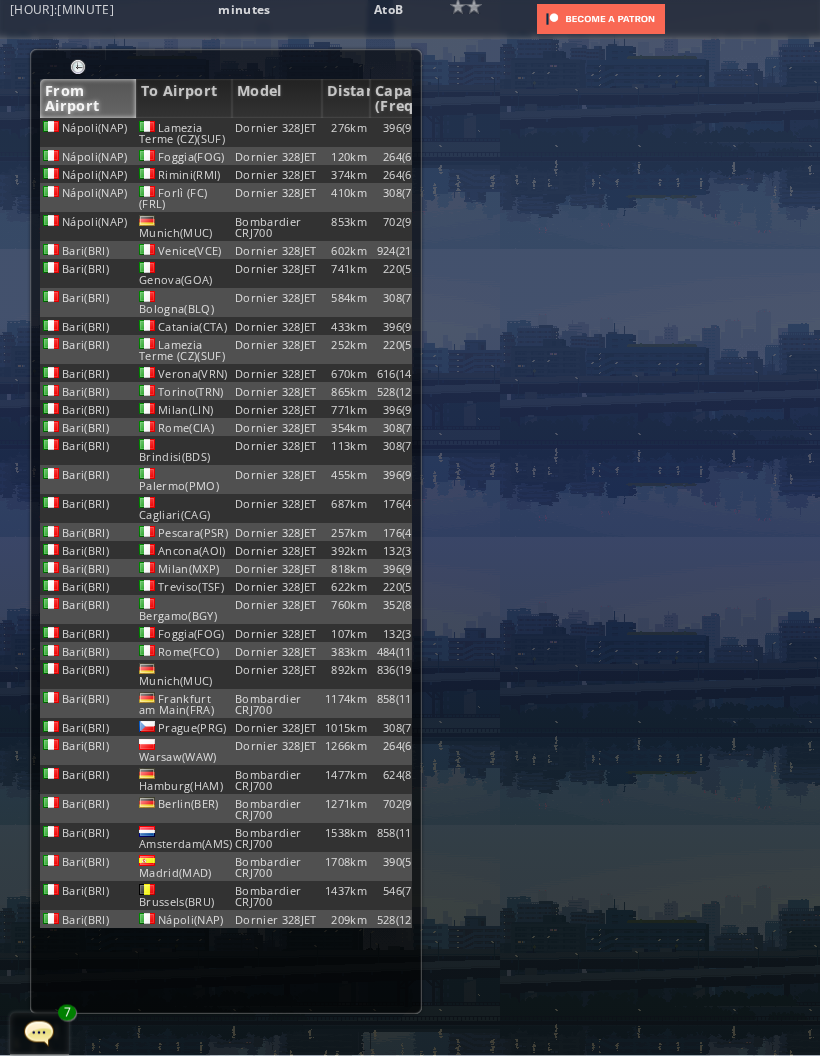scroll, scrollTop: 74, scrollLeft: 0, axis: vertical 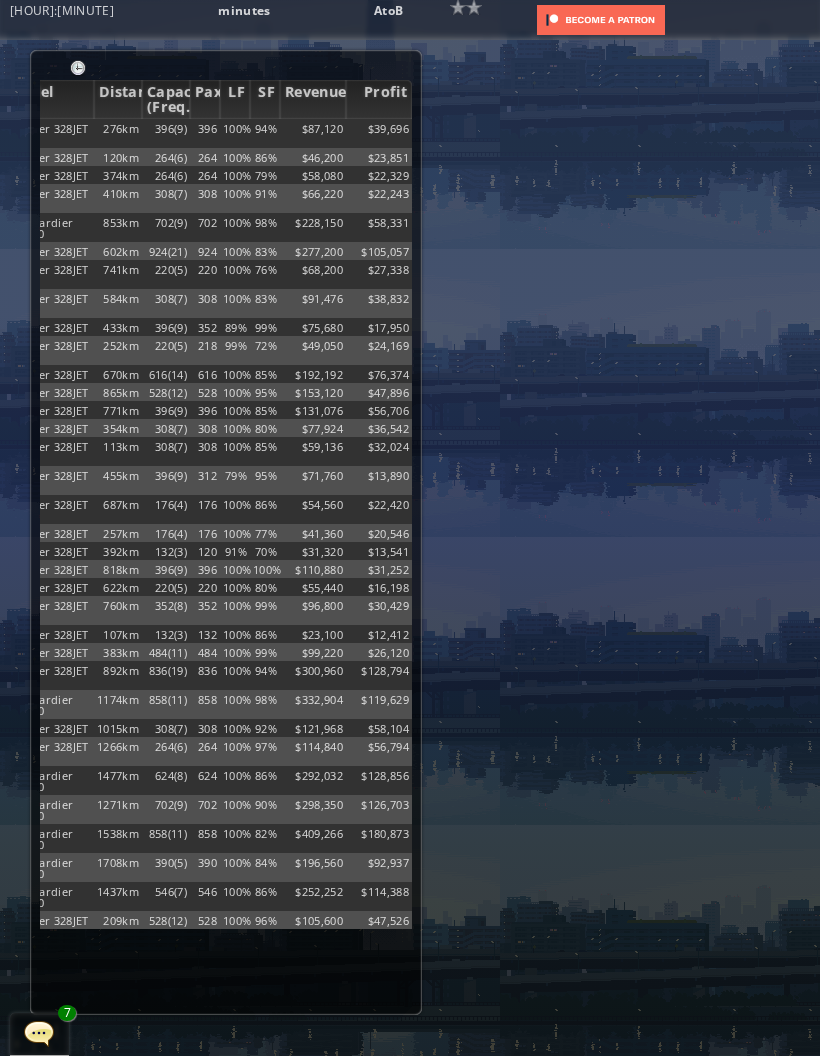 click on "Profit" at bounding box center [379, 99] 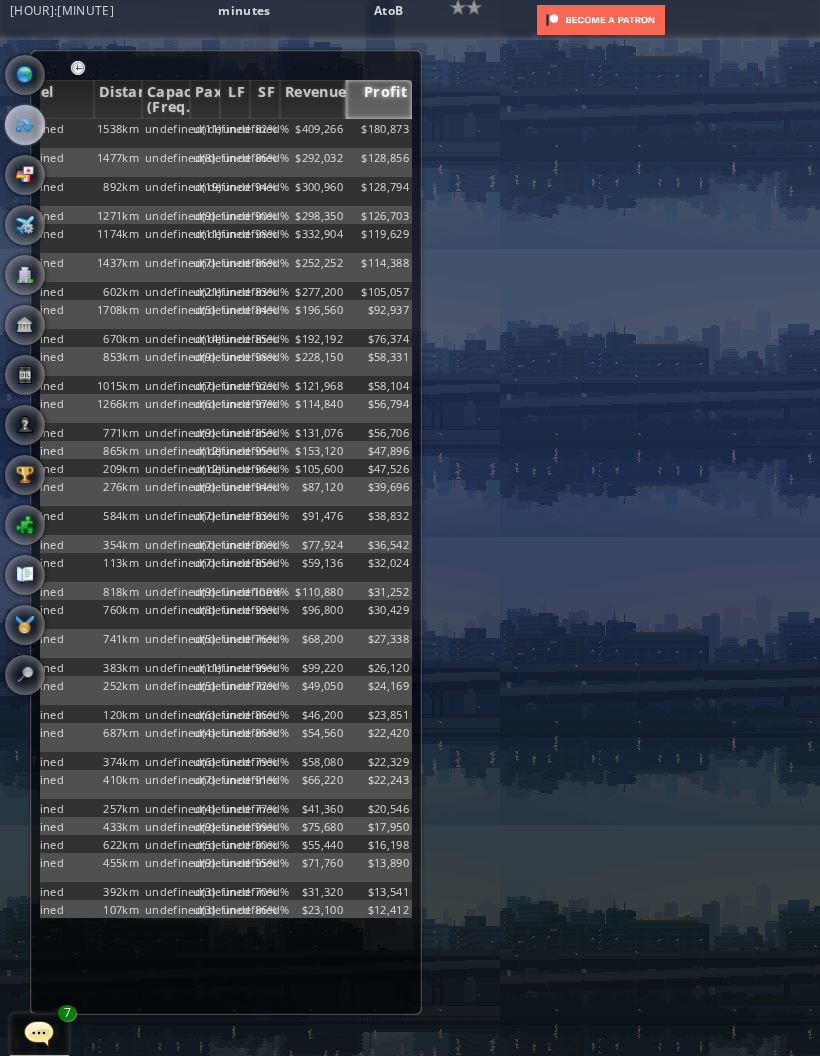 scroll, scrollTop: 0, scrollLeft: 228, axis: horizontal 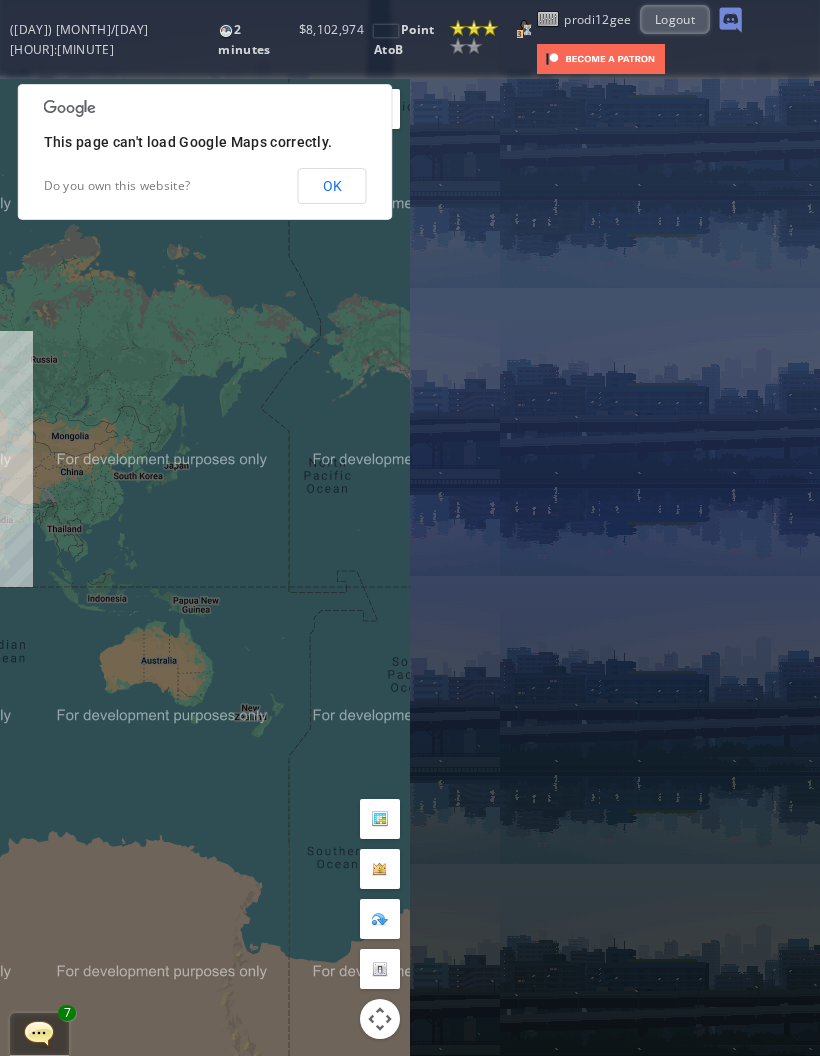 click on "OK" at bounding box center [332, 186] 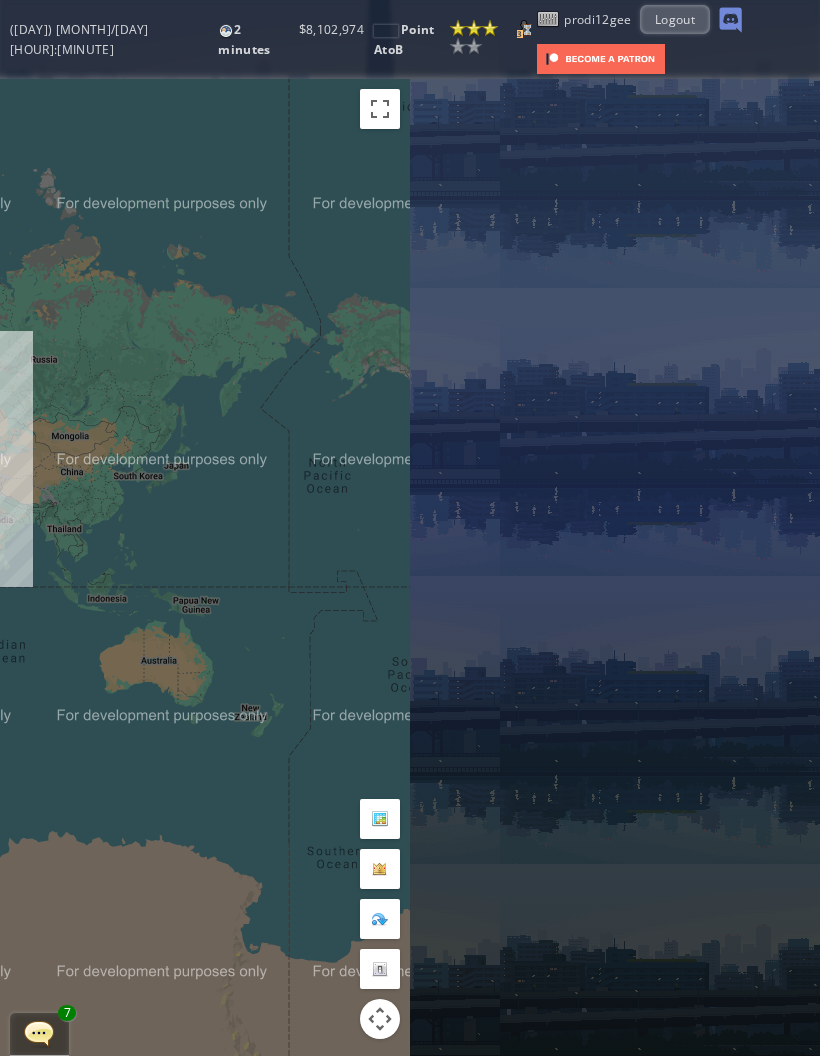 click at bounding box center [548, 19] 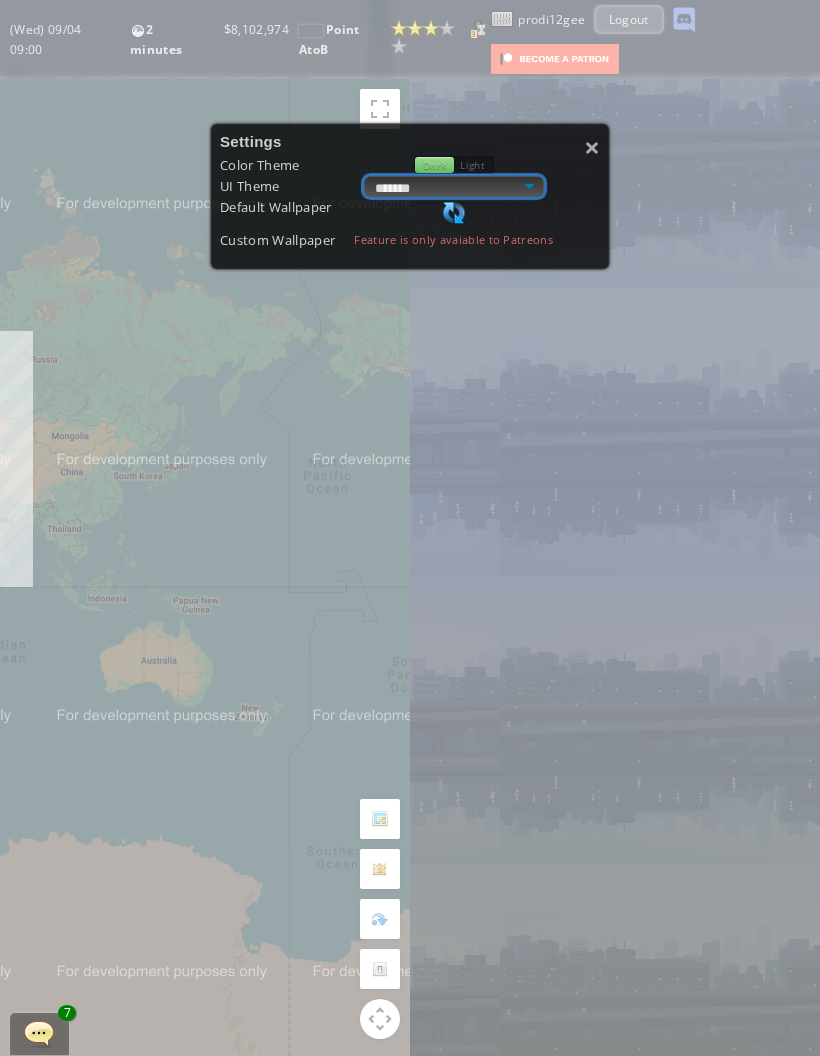 click on "**********" at bounding box center [454, 186] 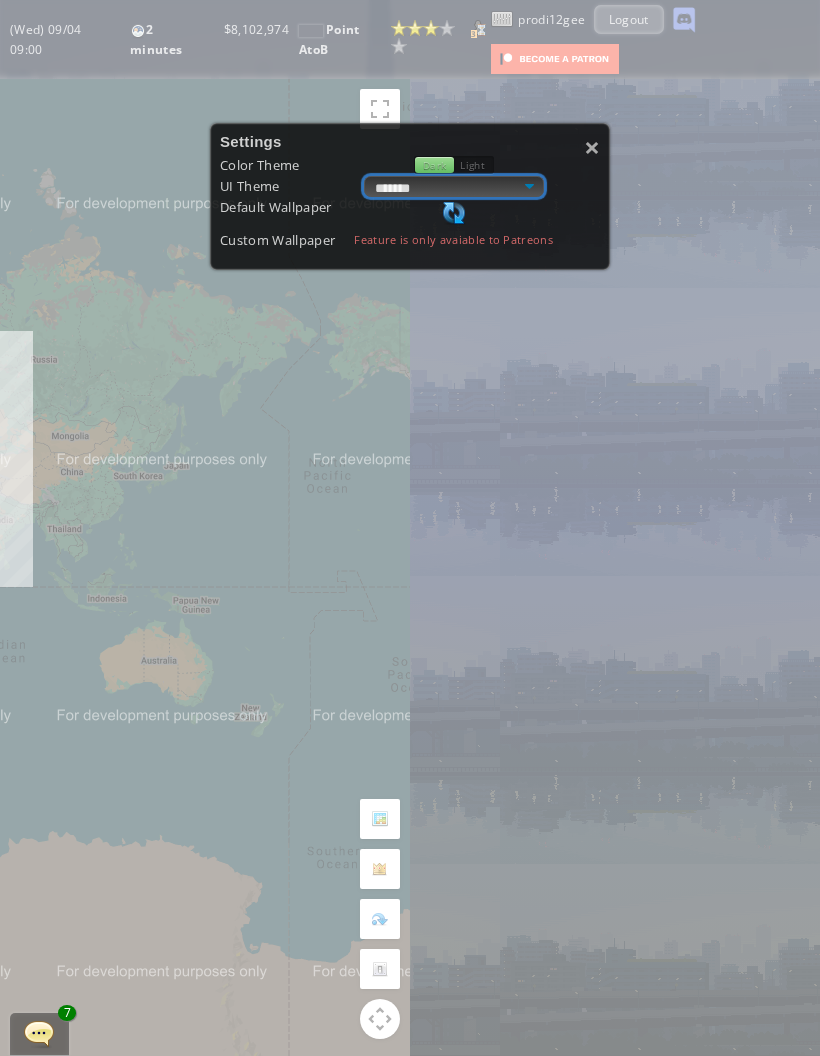 select on "******" 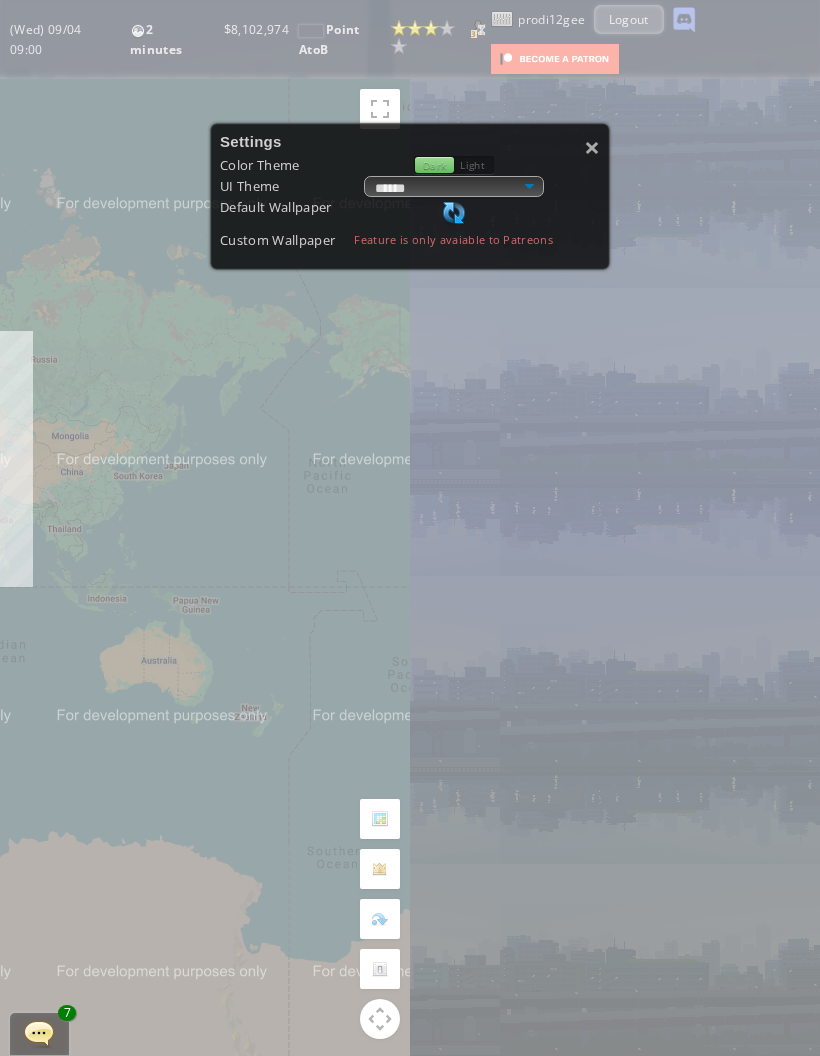 click at bounding box center [454, 213] 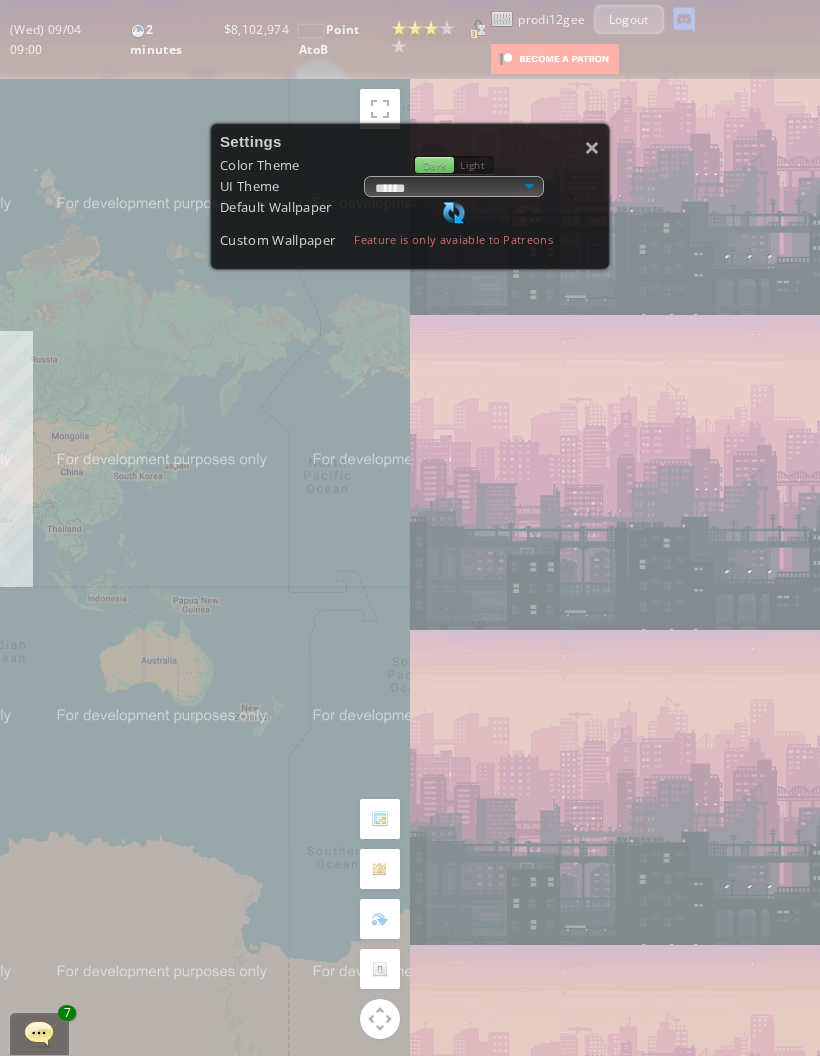 click at bounding box center (454, 213) 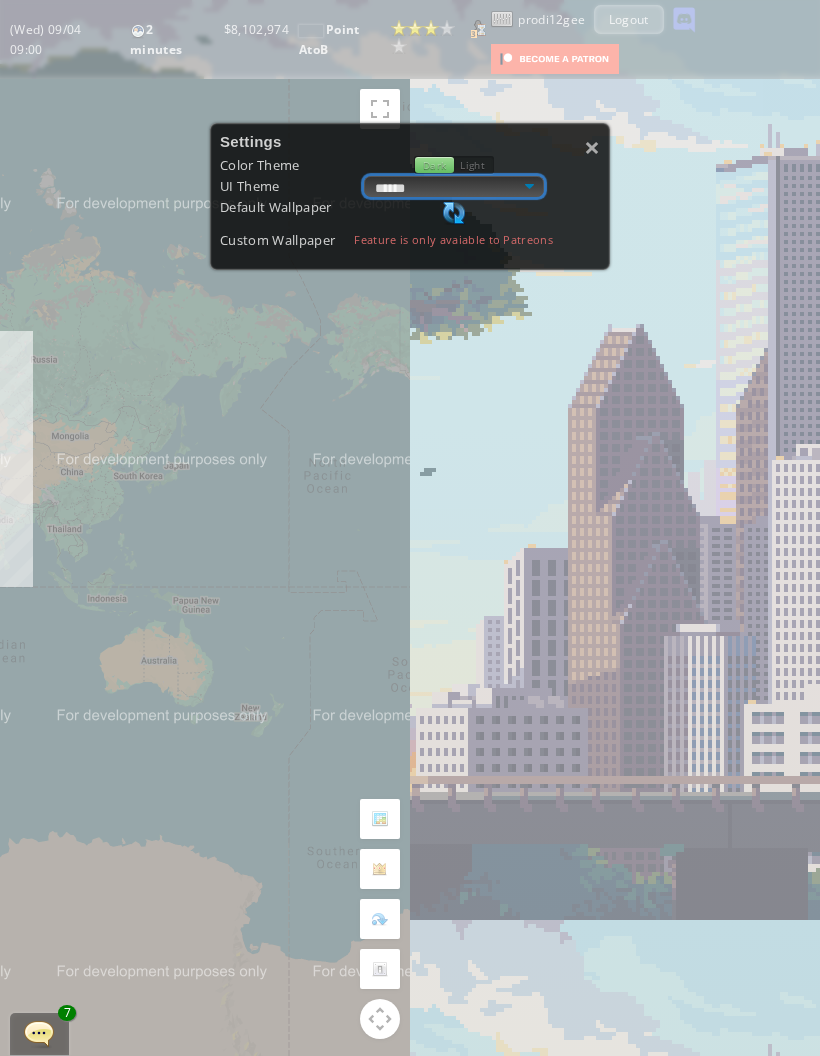 click on "**********" at bounding box center (454, 186) 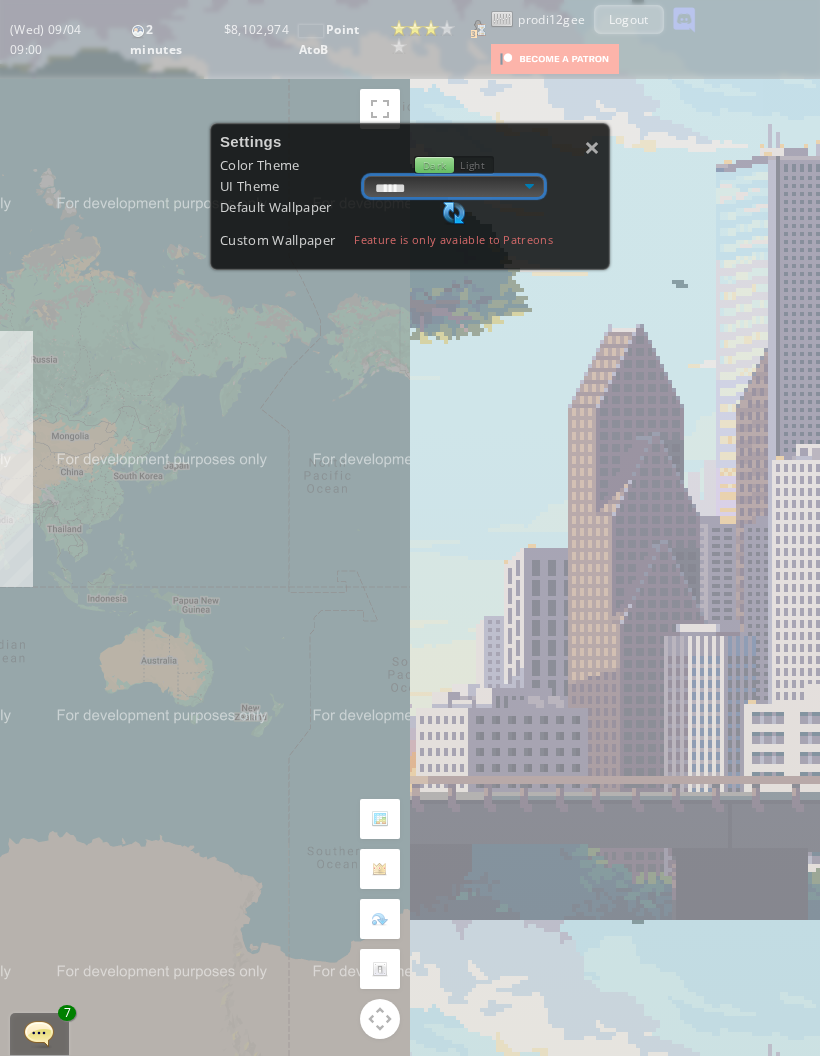 click on "**********" at bounding box center [454, 186] 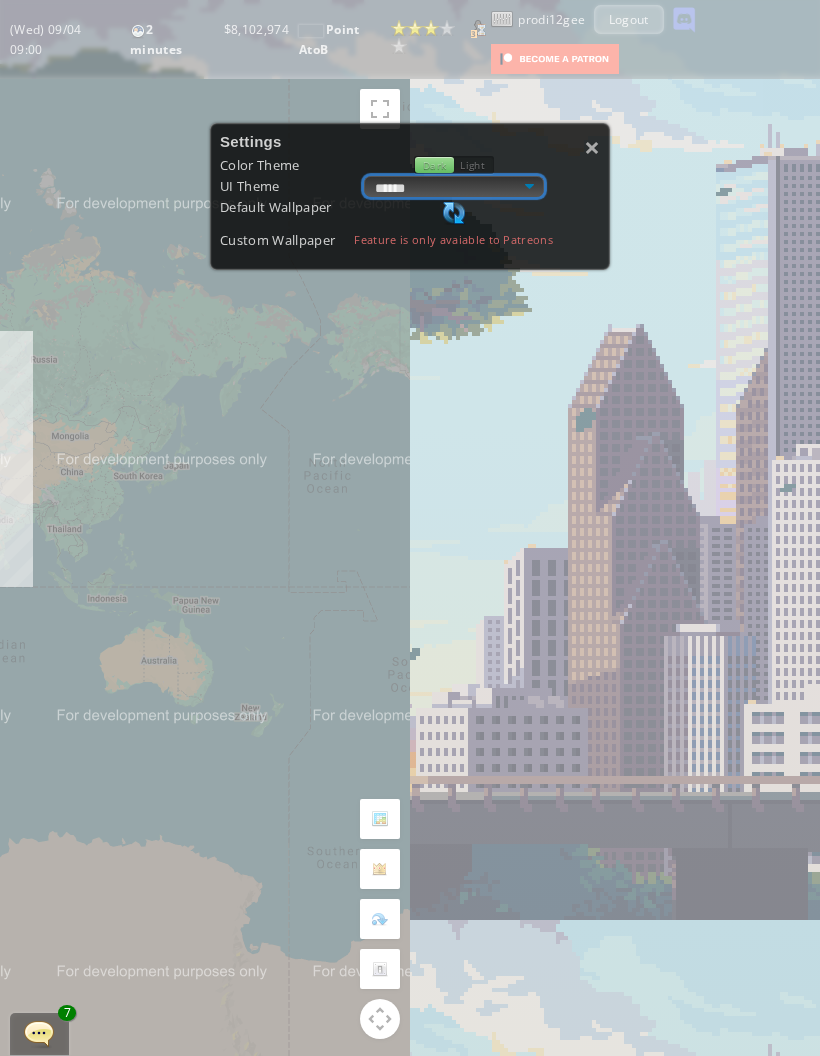 click on "**********" at bounding box center (454, 186) 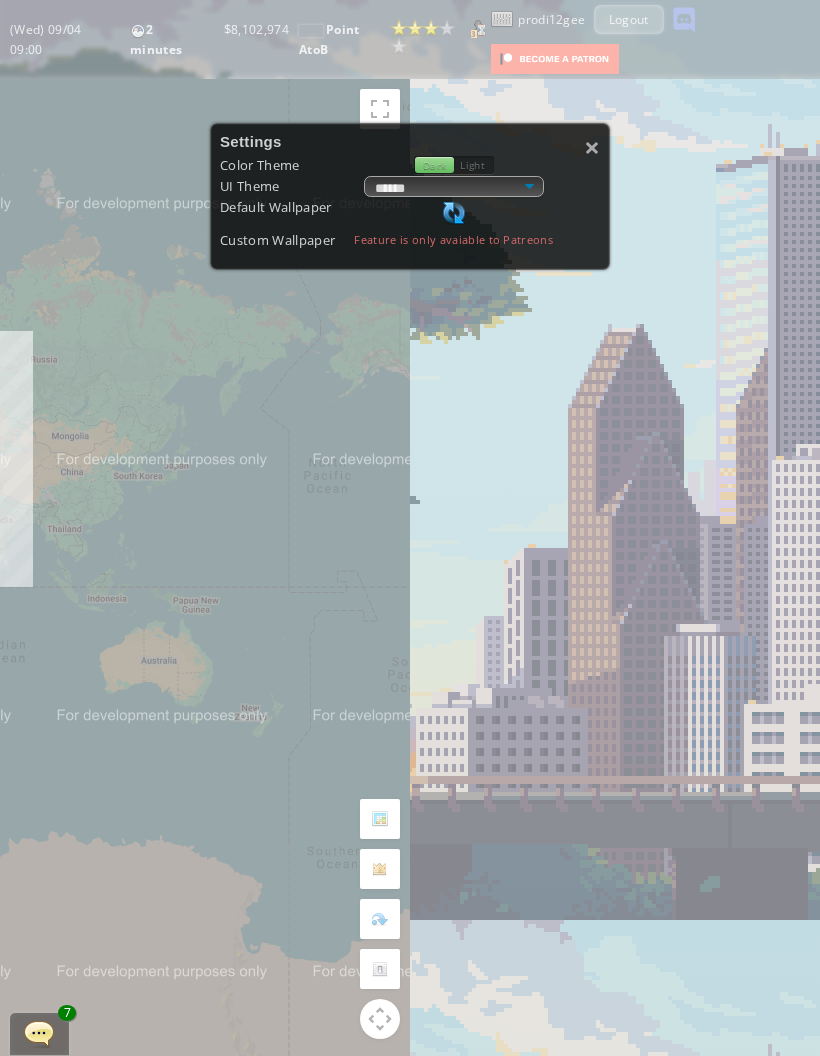 click on "×" at bounding box center [592, 147] 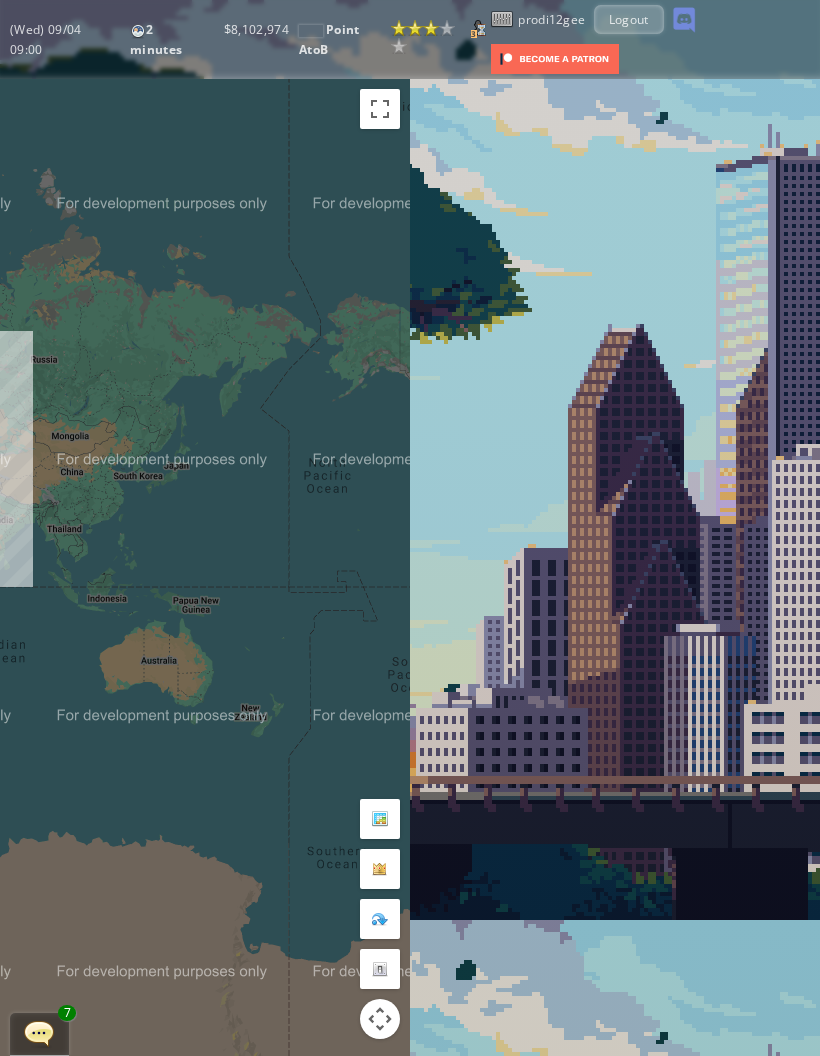 click on "Logout" at bounding box center [629, 19] 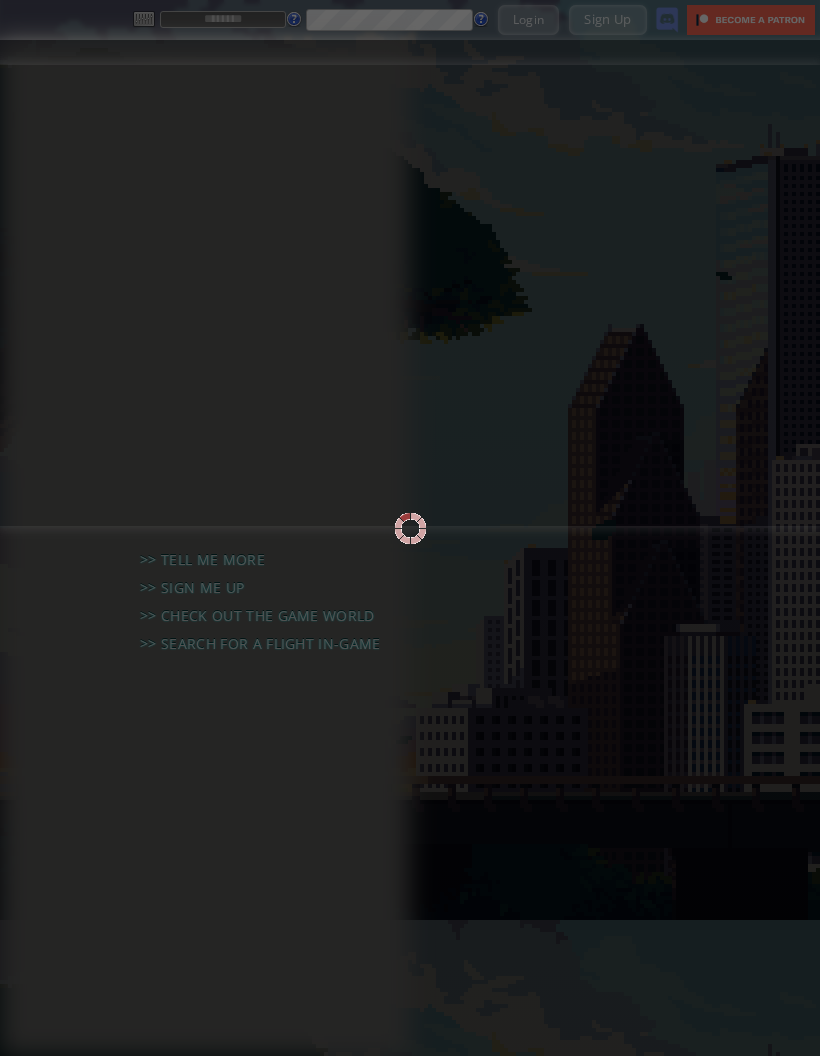 scroll, scrollTop: 0, scrollLeft: 0, axis: both 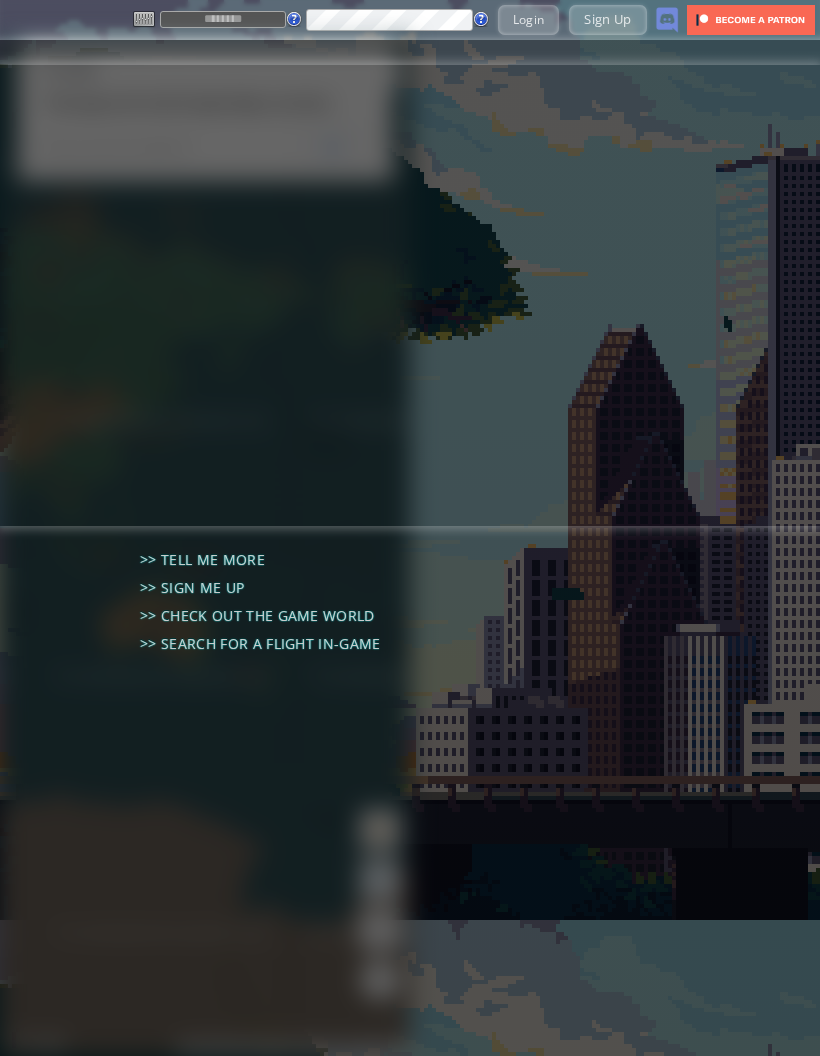click at bounding box center [223, 19] 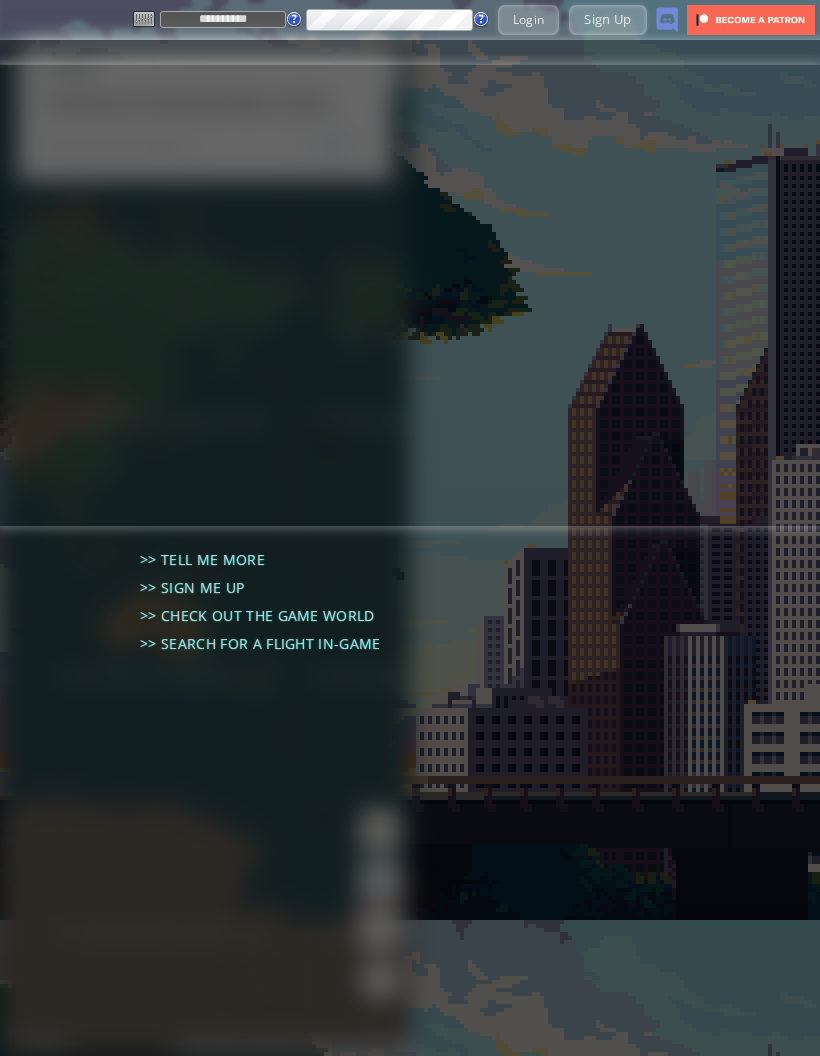 click on "Login" at bounding box center [529, 19] 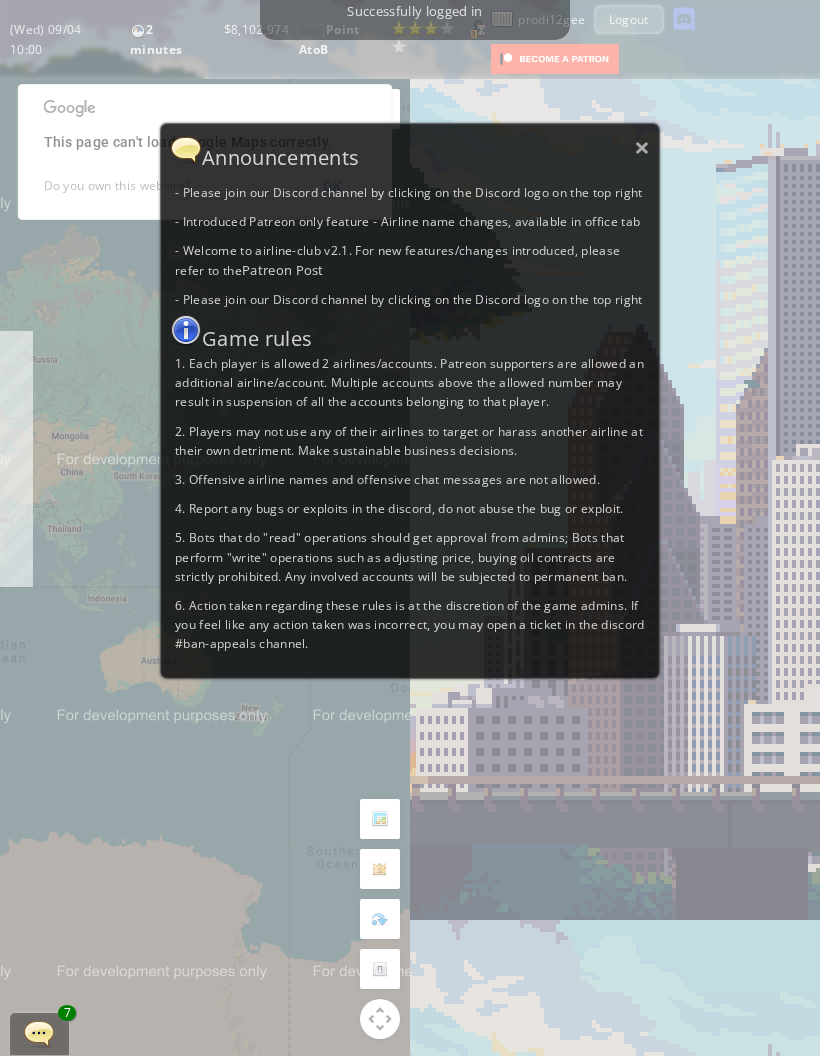 click on "×" at bounding box center (642, 147) 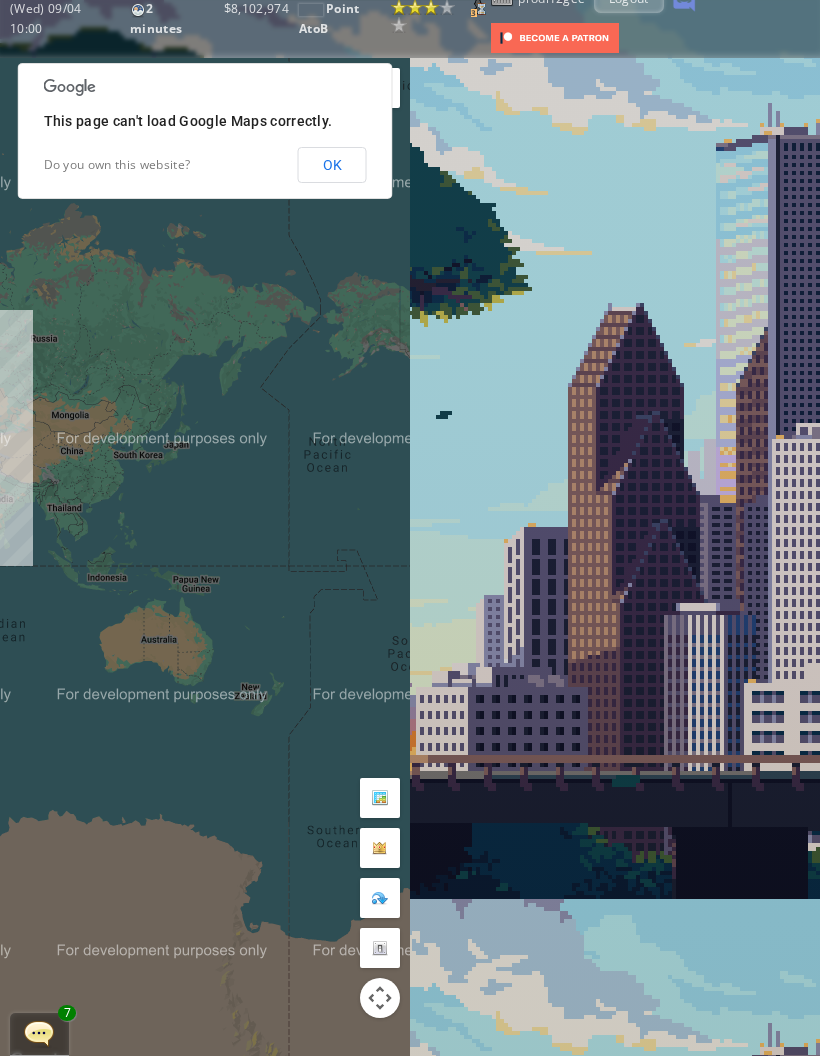 scroll, scrollTop: 0, scrollLeft: 0, axis: both 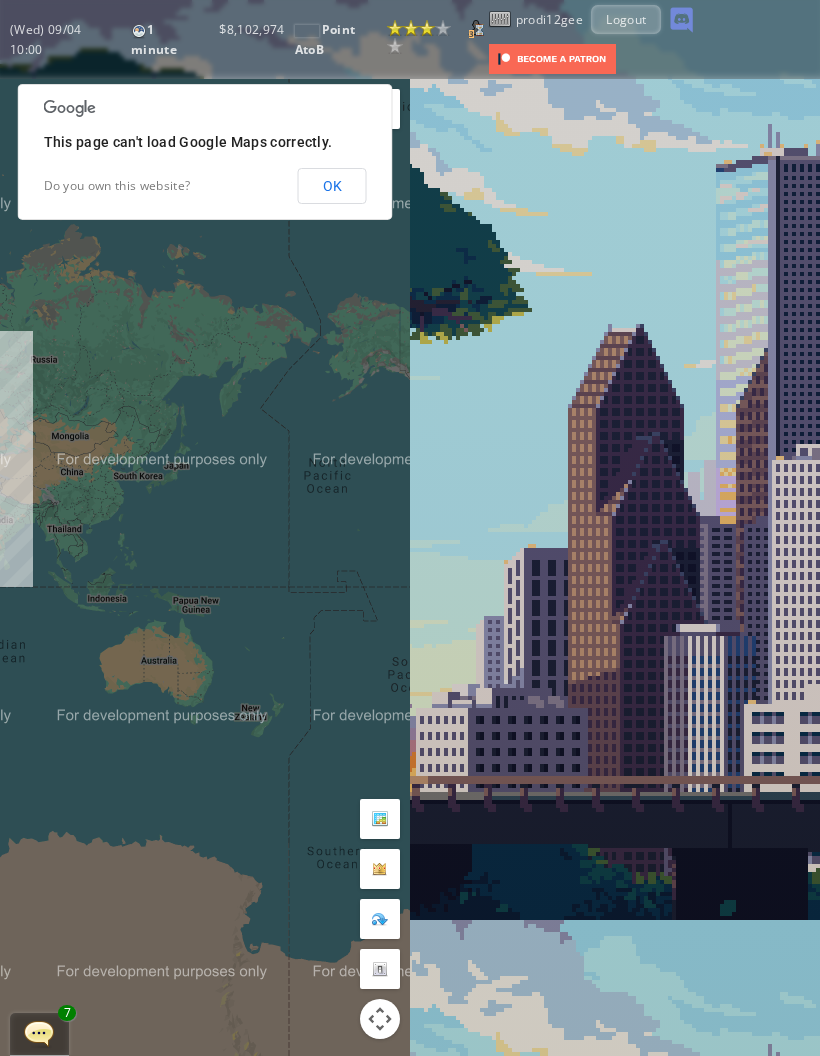 click at bounding box center (500, 19) 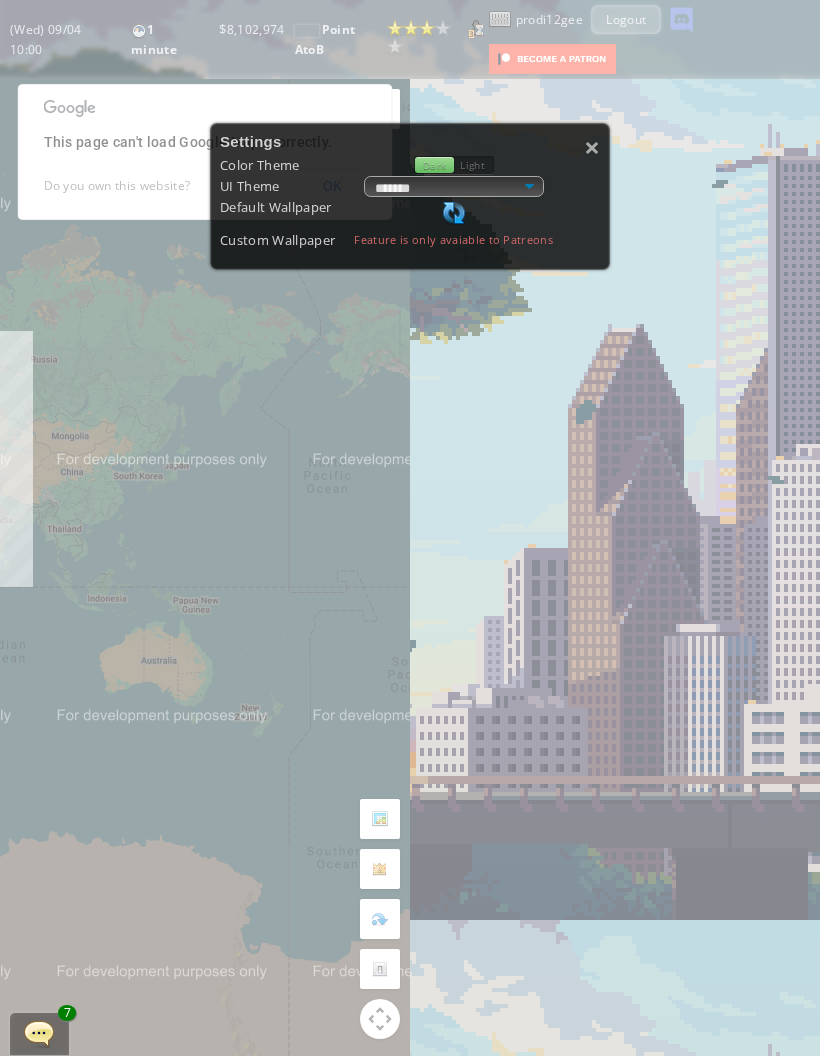 click on "**********" at bounding box center [454, 186] 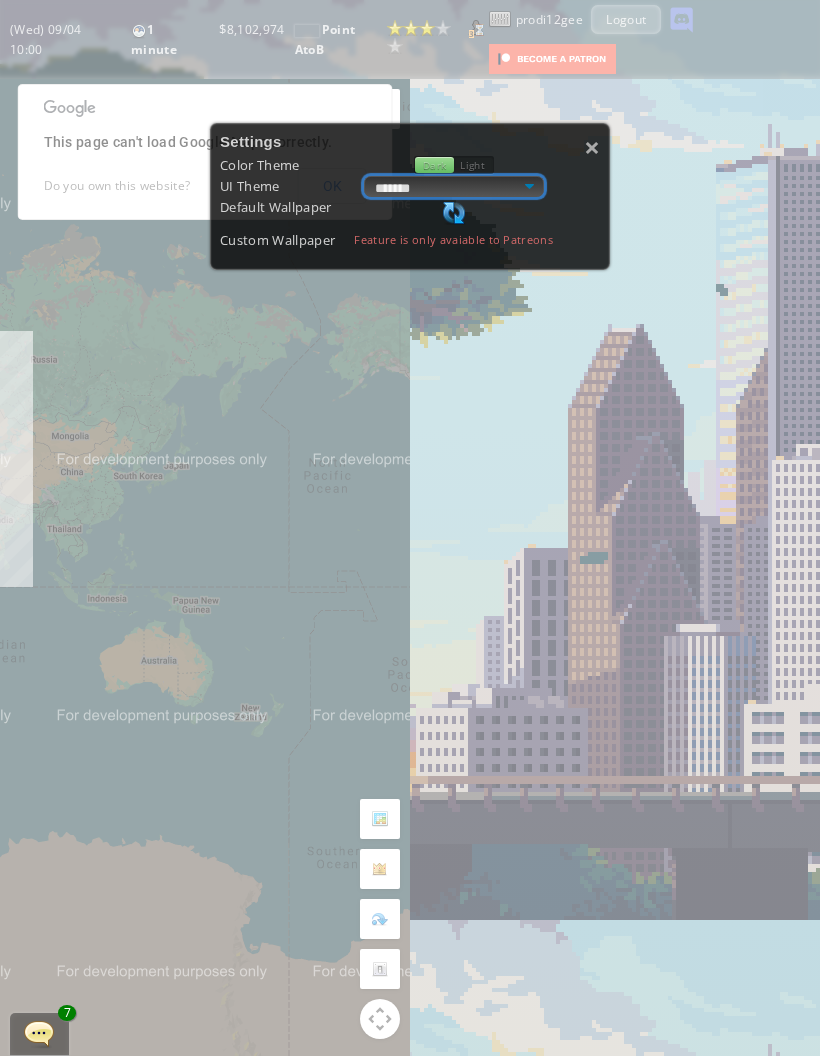select on "******" 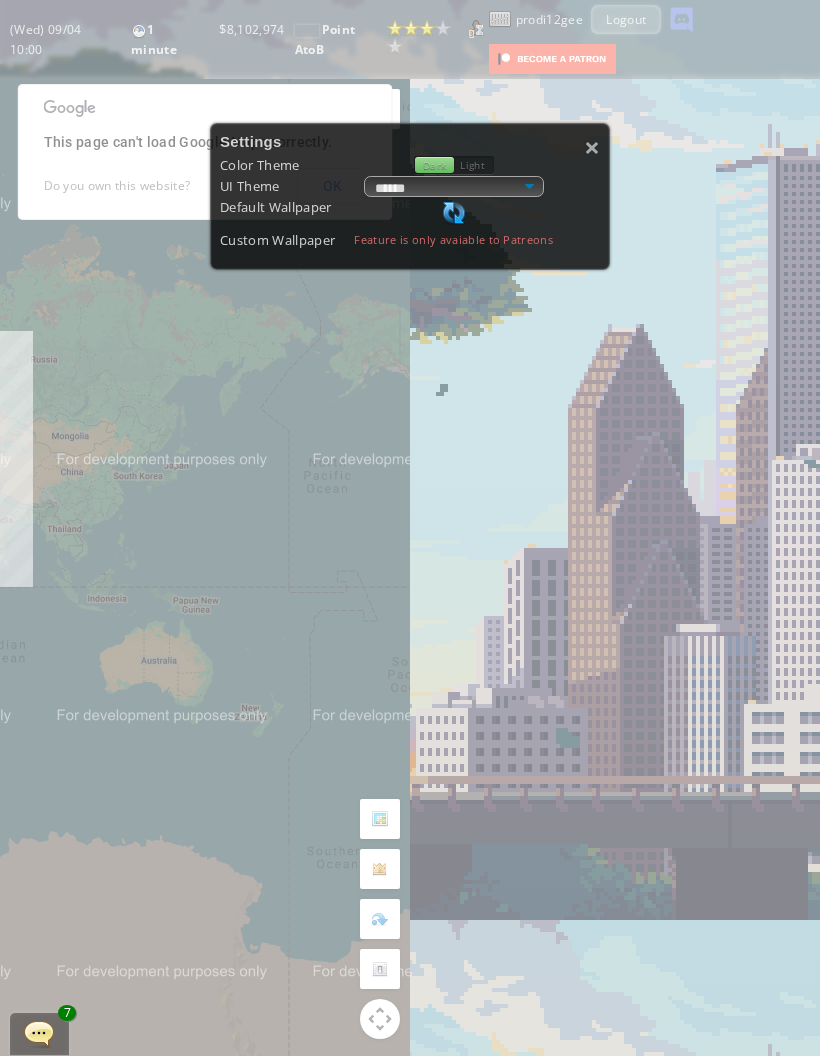 click on "×" at bounding box center [592, 147] 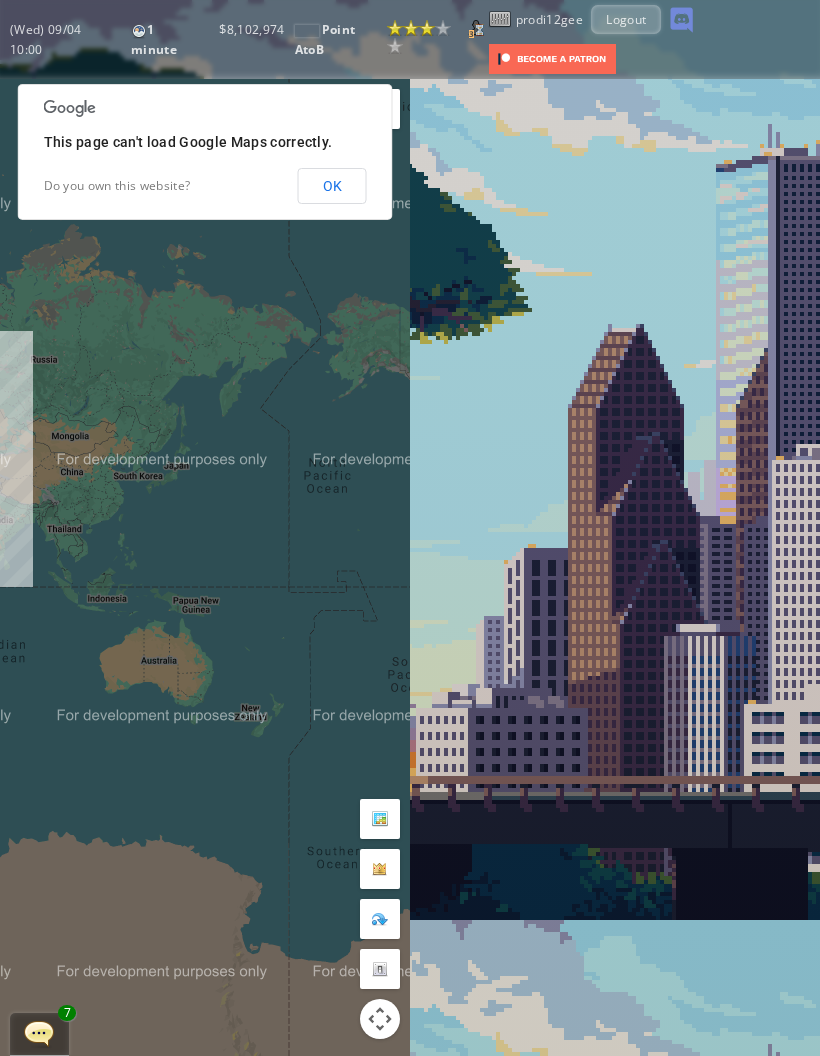 click at bounding box center (500, 19) 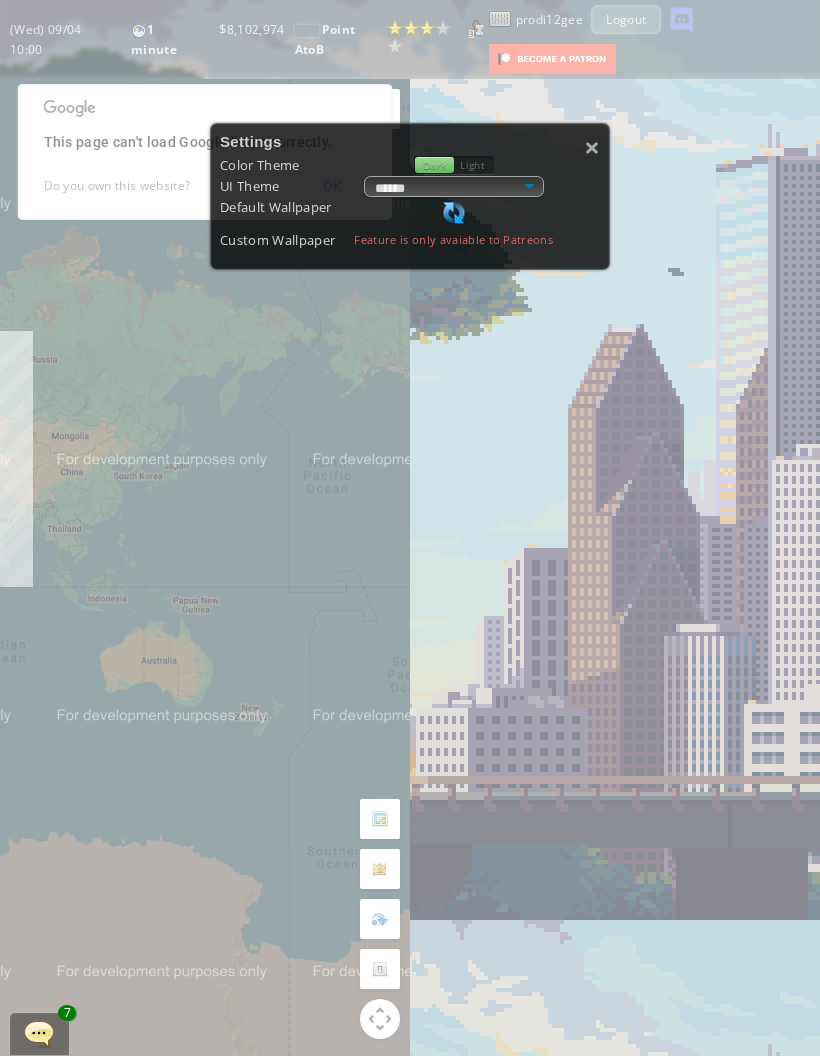 click on "Light" at bounding box center [474, 165] 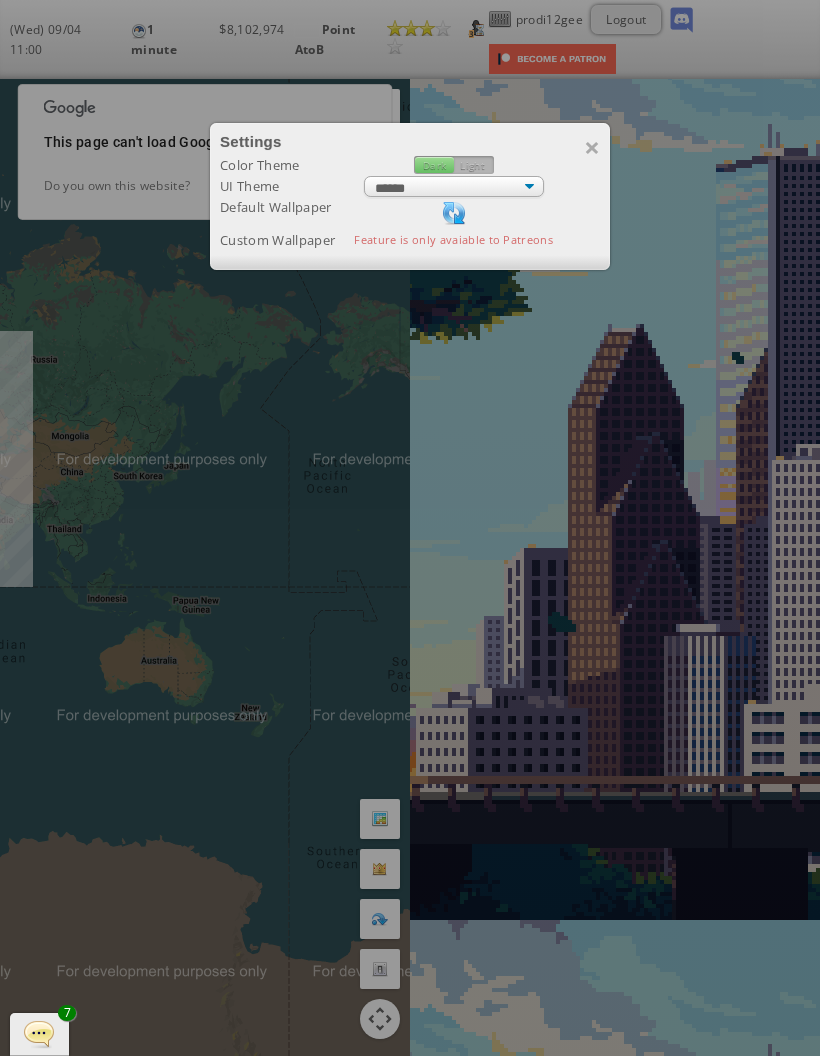 click on "Dark" at bounding box center [434, 165] 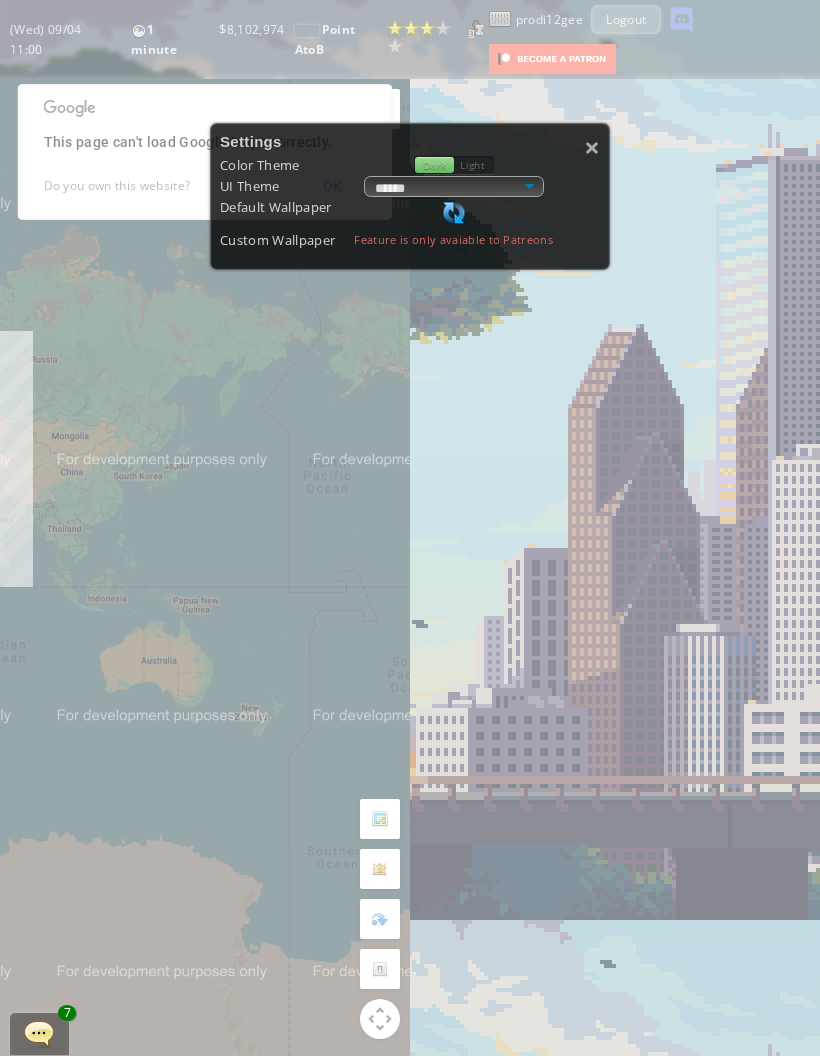 click on "×" at bounding box center (592, 147) 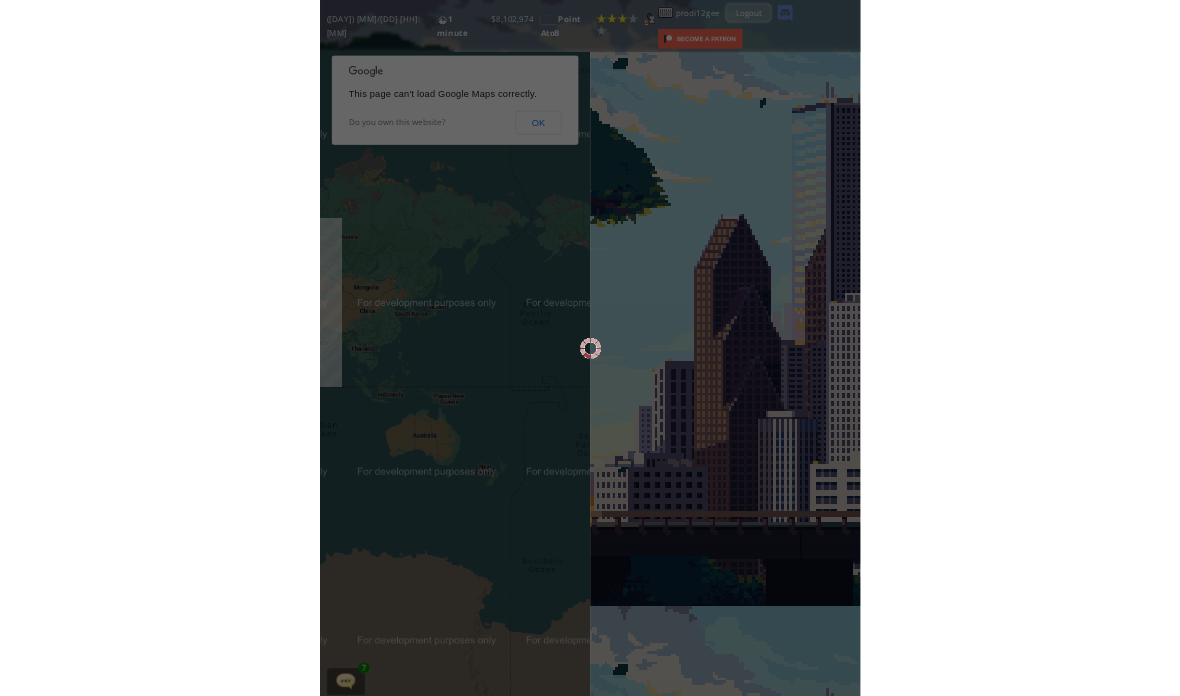 scroll, scrollTop: 0, scrollLeft: 0, axis: both 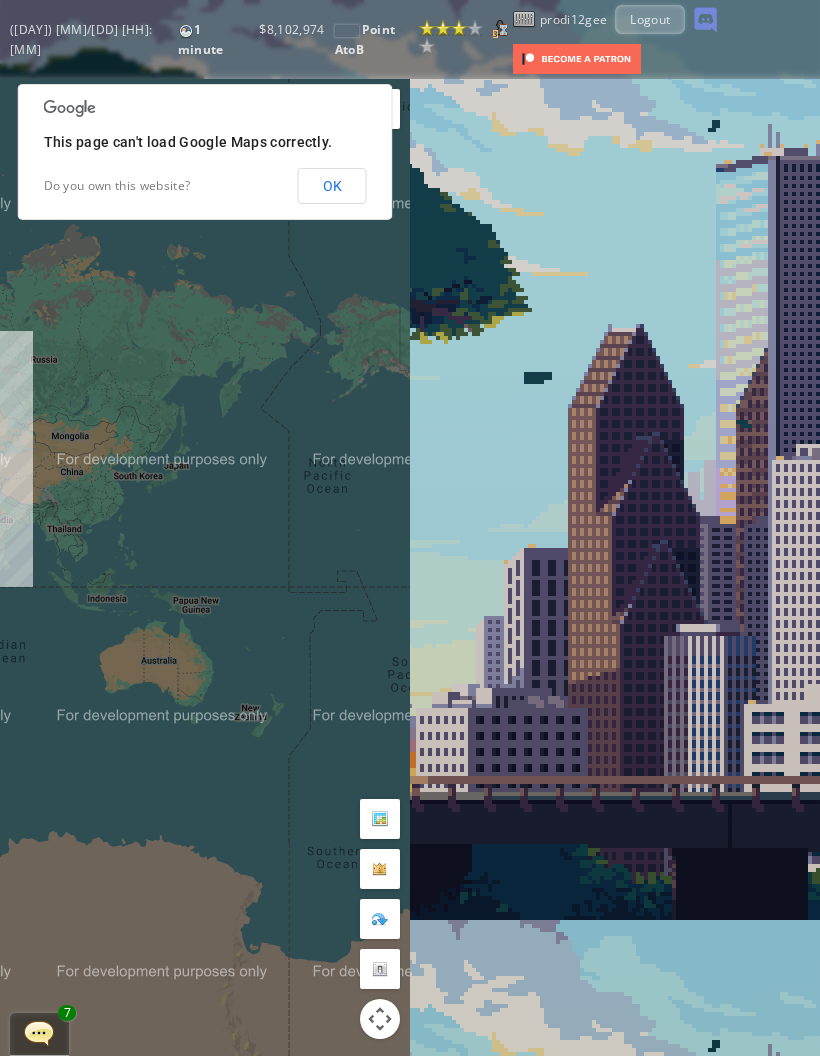 click on "OK" at bounding box center [332, 186] 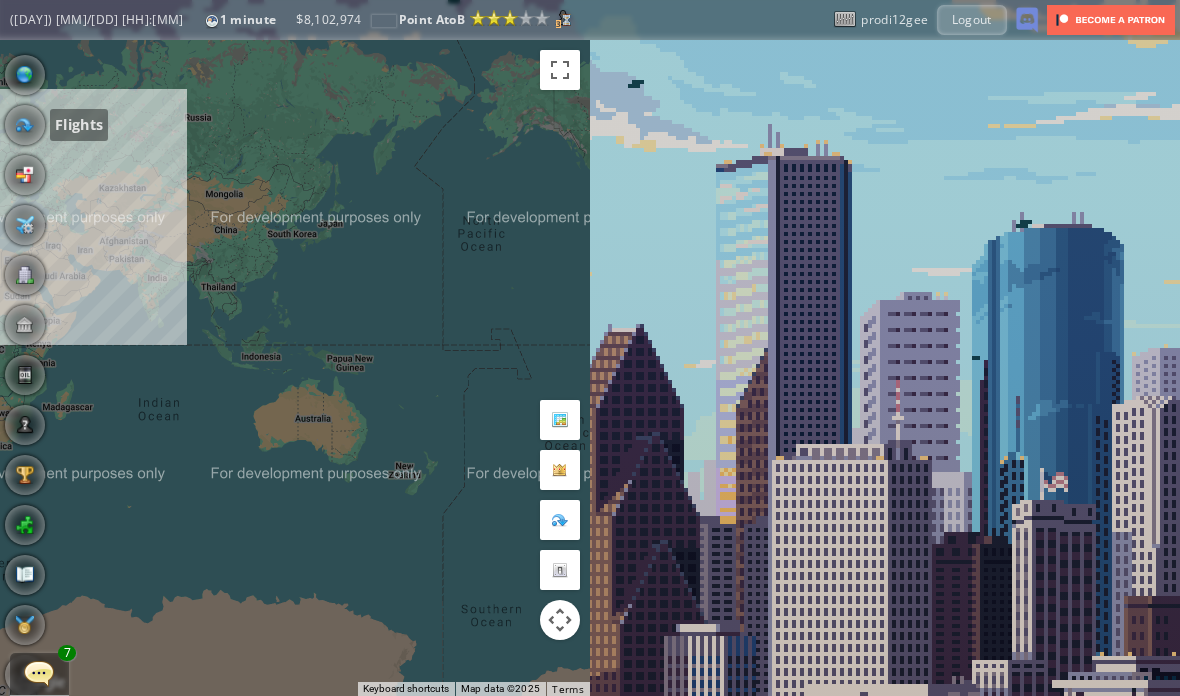 click at bounding box center [25, 125] 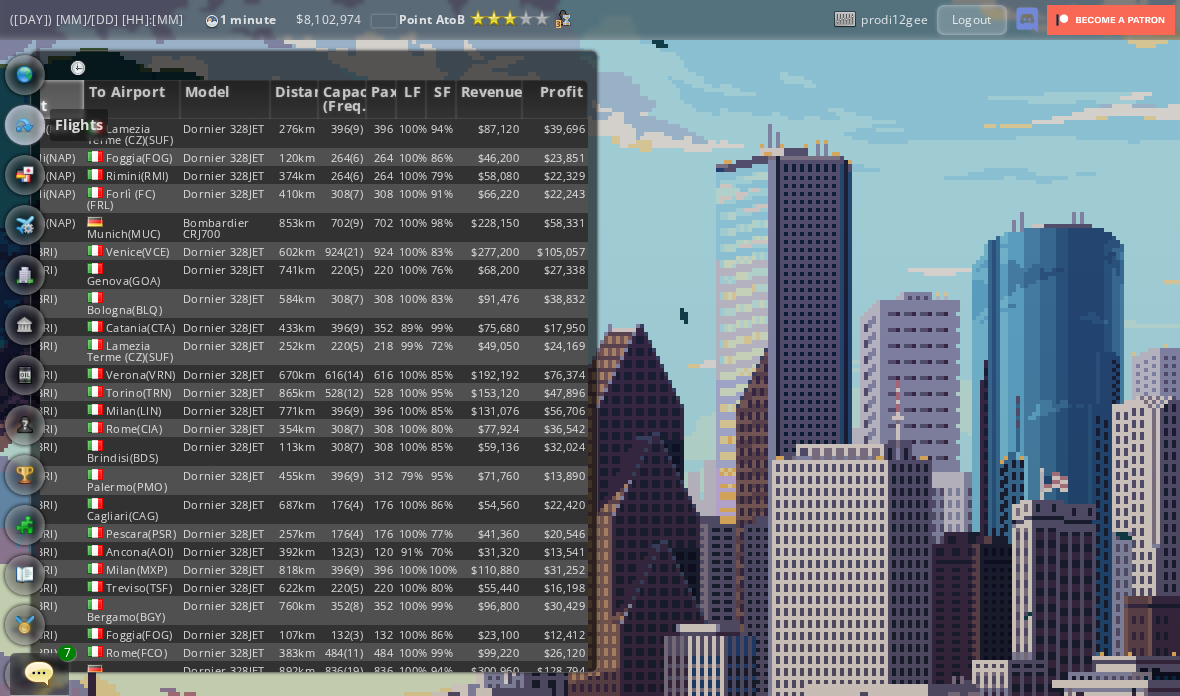 scroll, scrollTop: 0, scrollLeft: 52, axis: horizontal 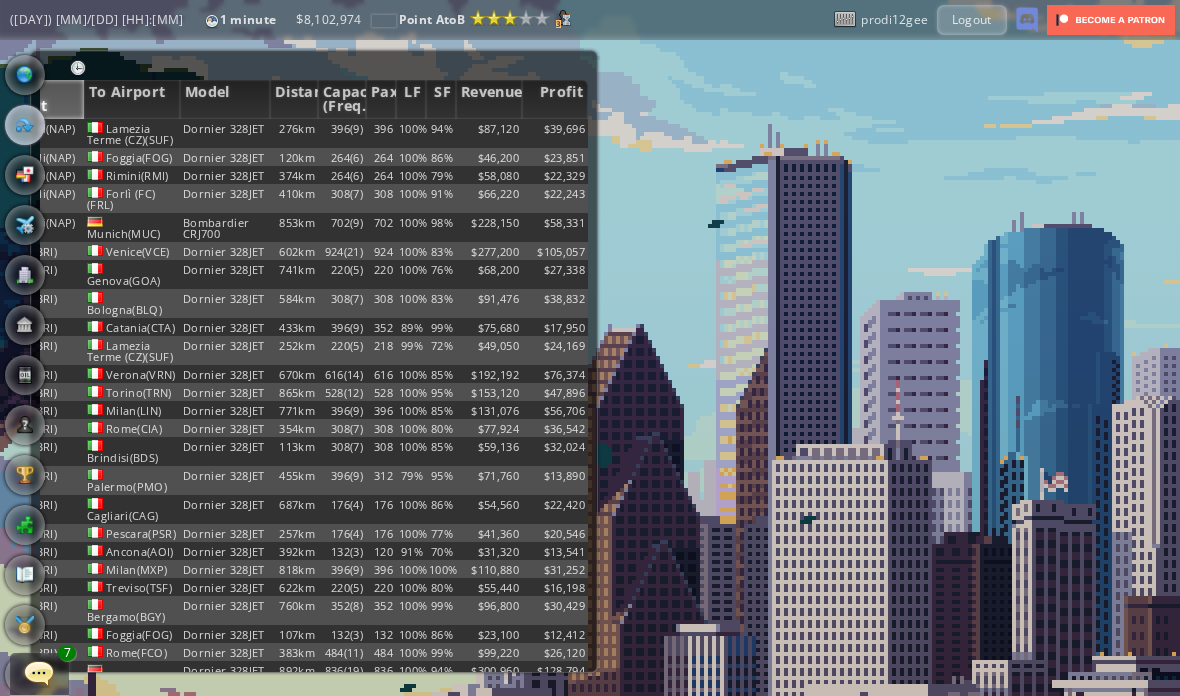 click on "Profit" at bounding box center (555, 99) 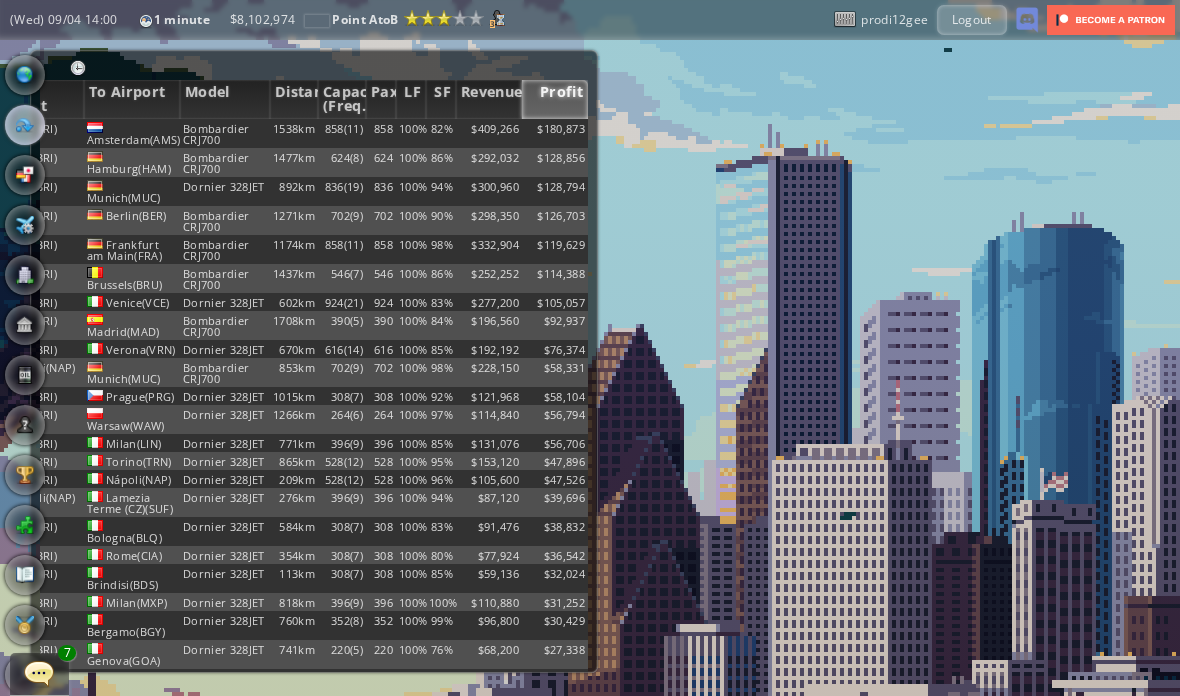 click on "LF" at bounding box center [411, 99] 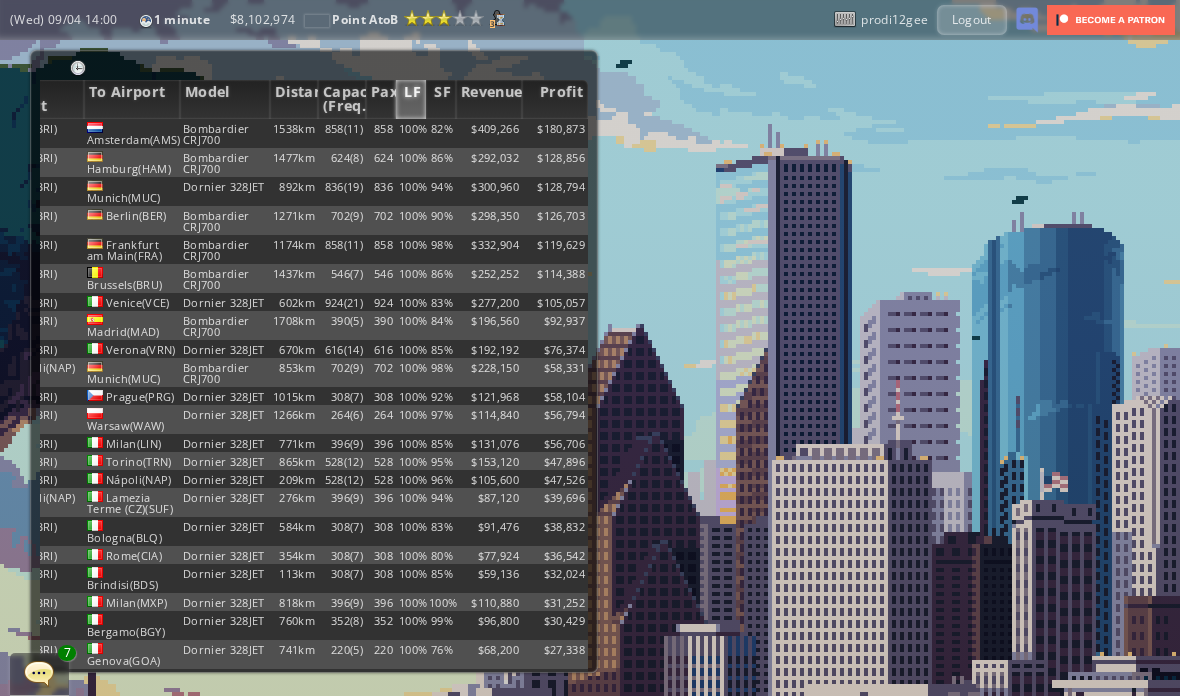 click on "LF" at bounding box center [411, 99] 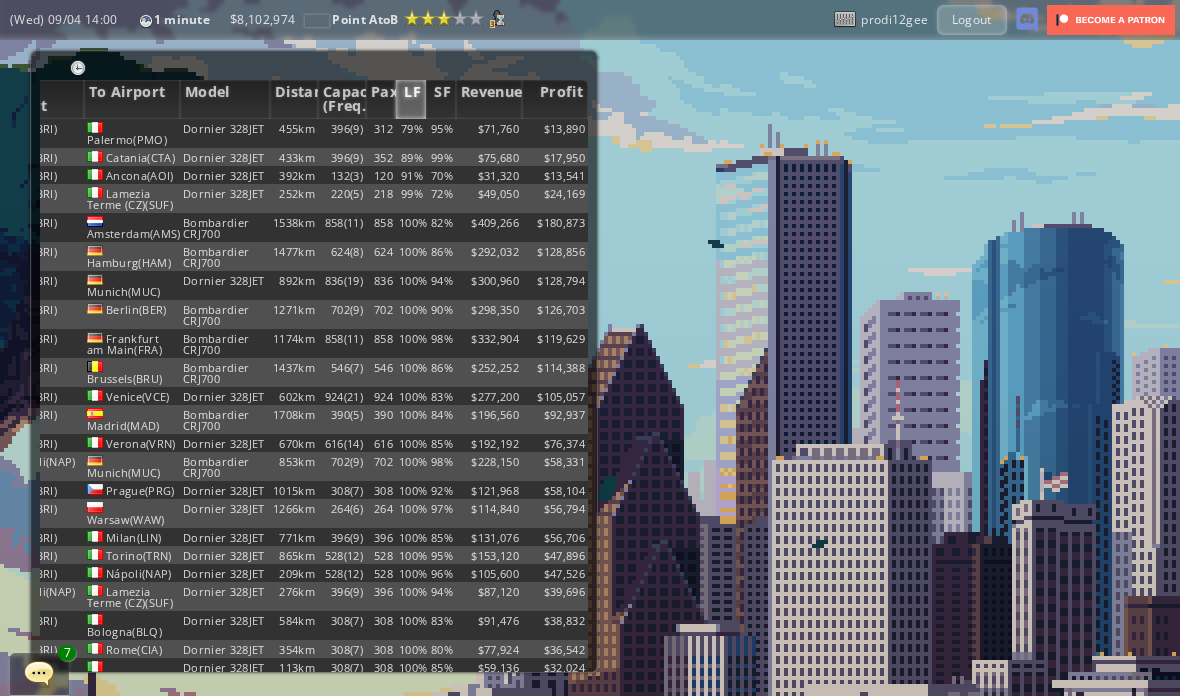 click on "95%" at bounding box center (441, 133) 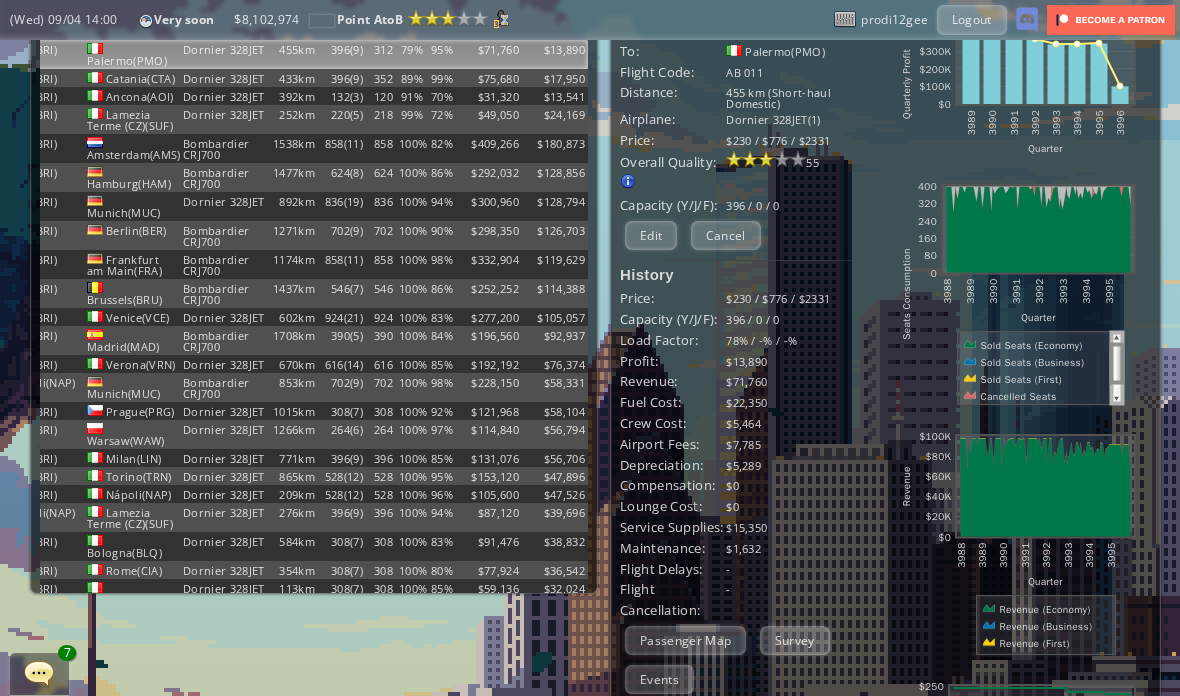 scroll, scrollTop: 78, scrollLeft: 0, axis: vertical 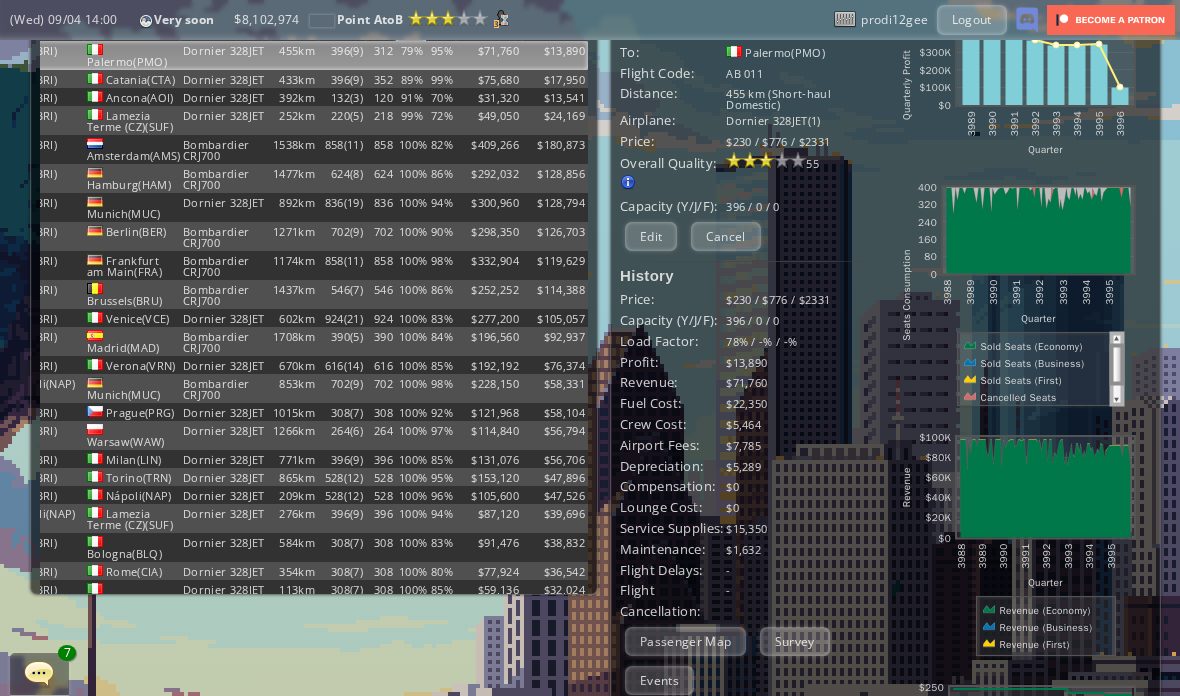 click on "Edit" at bounding box center [651, 236] 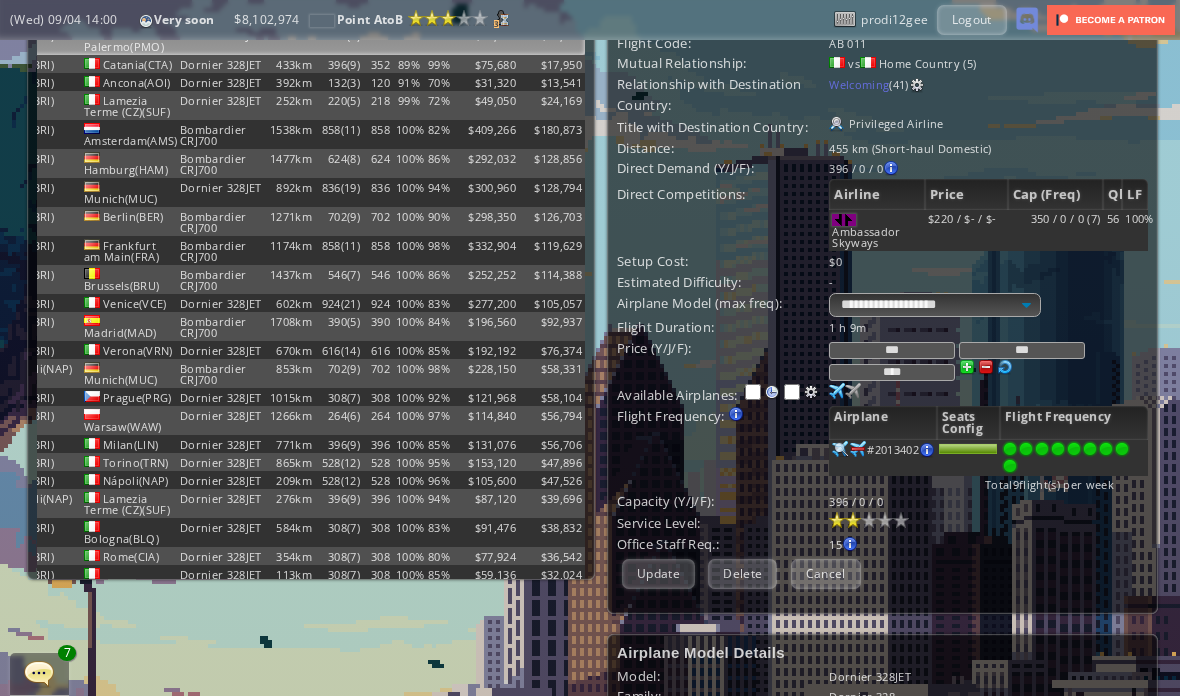 scroll, scrollTop: 102, scrollLeft: 3, axis: both 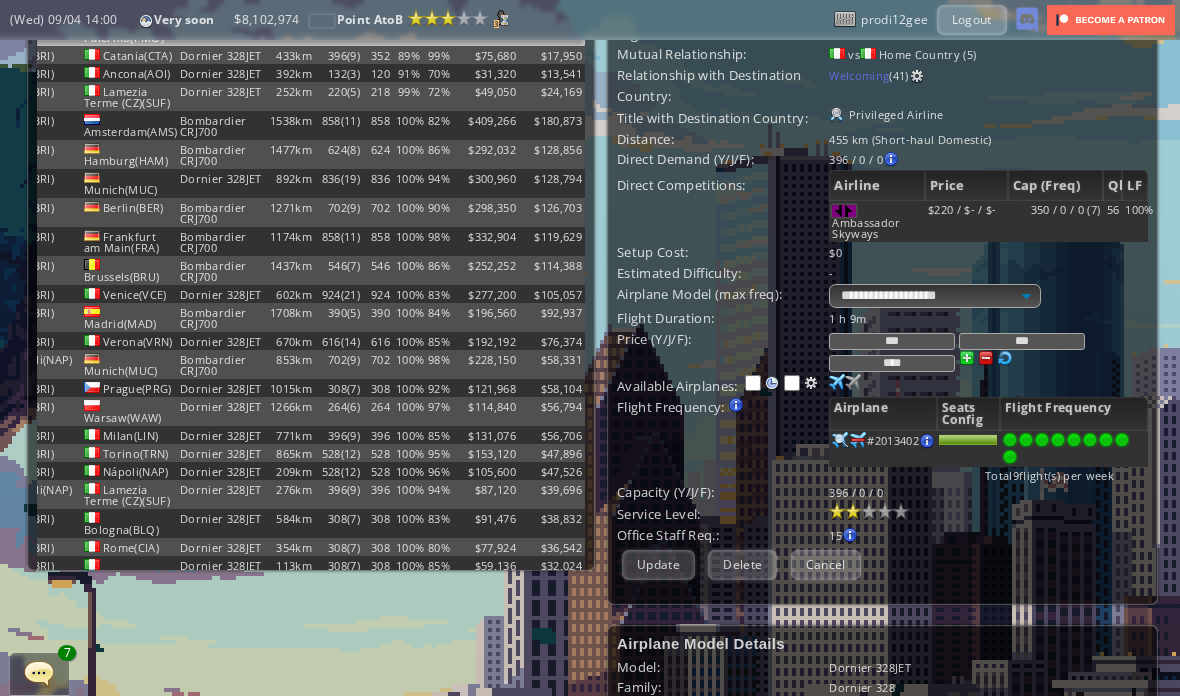 click on "***" at bounding box center [892, 341] 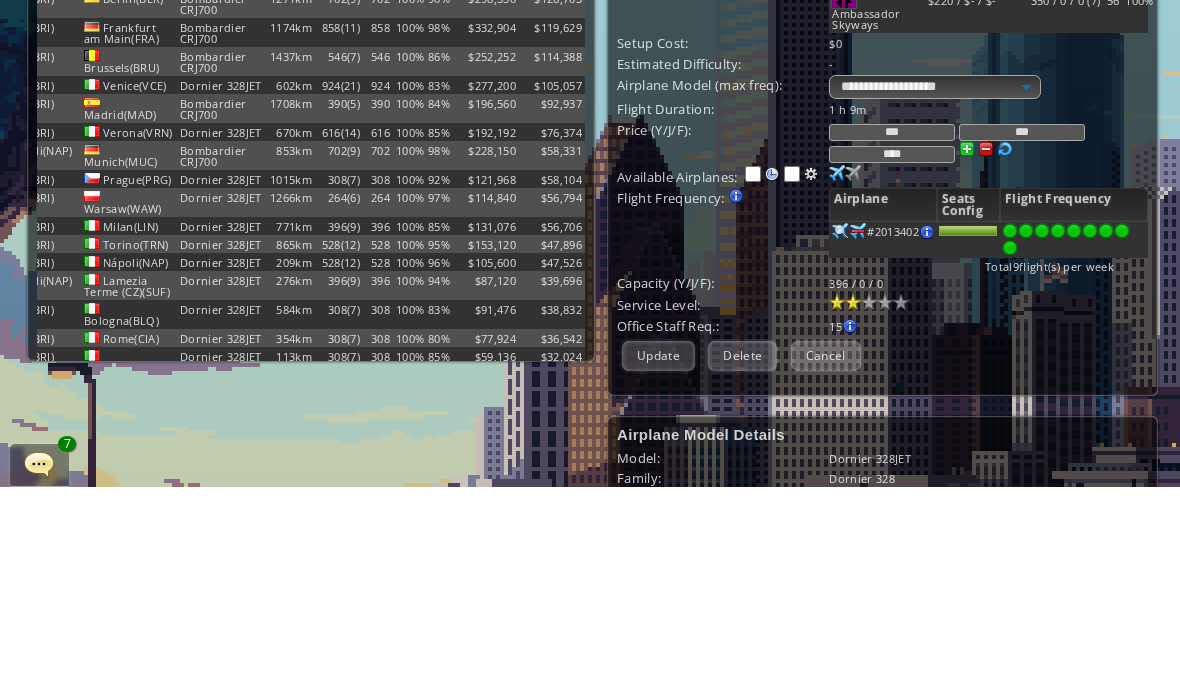 scroll, scrollTop: 80, scrollLeft: 0, axis: vertical 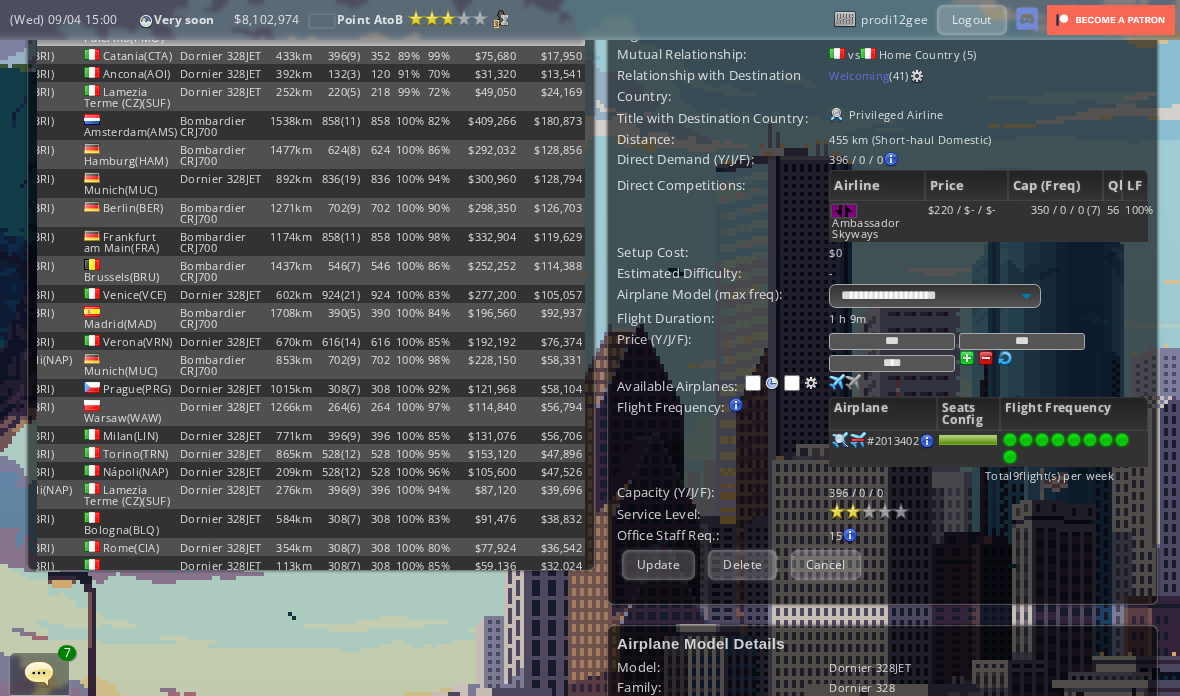 click on "Update" at bounding box center (658, 564) 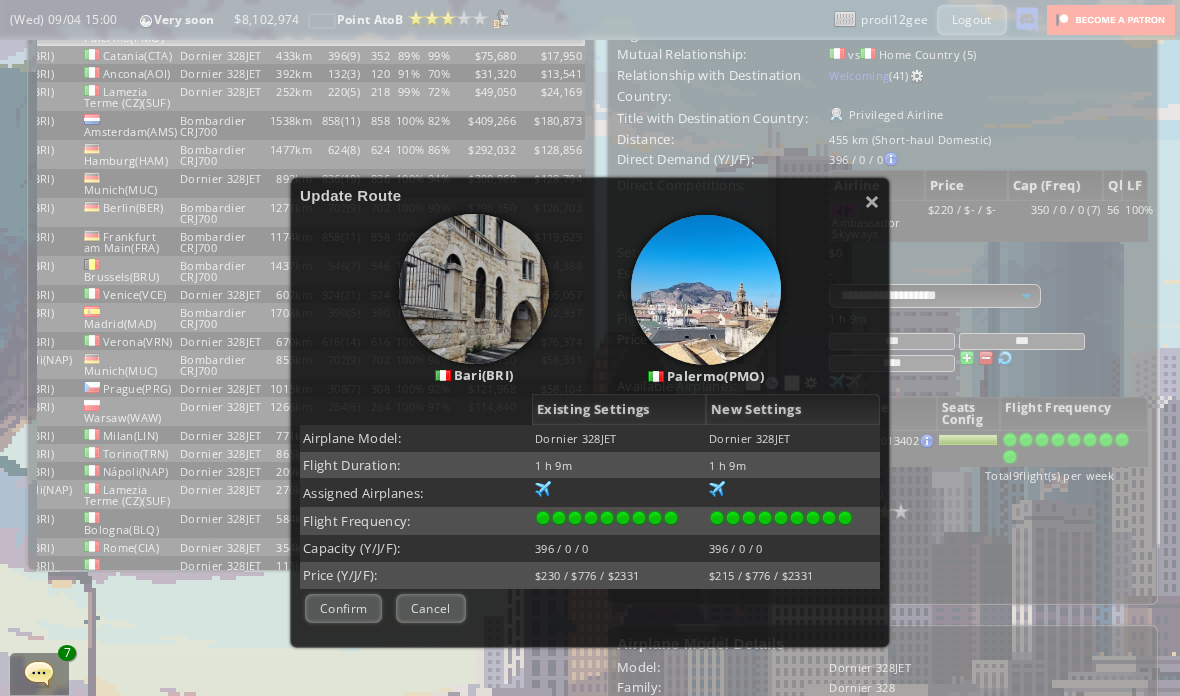 click on "Confirm" at bounding box center (343, 608) 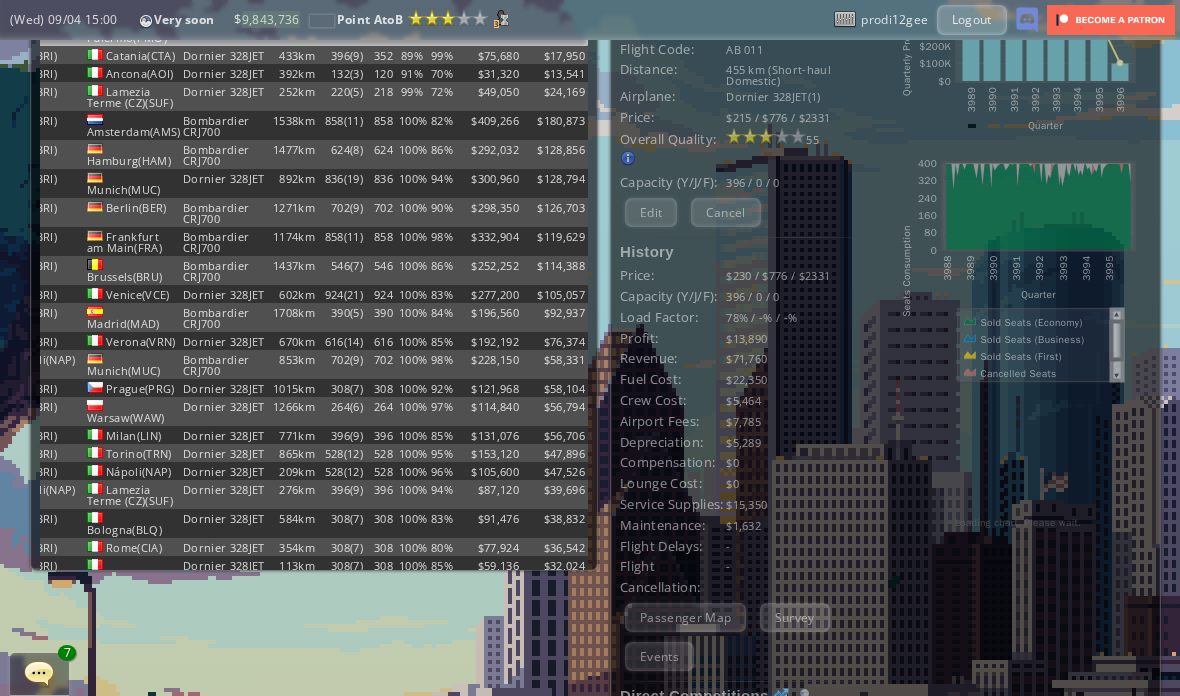 scroll, scrollTop: 102, scrollLeft: 0, axis: vertical 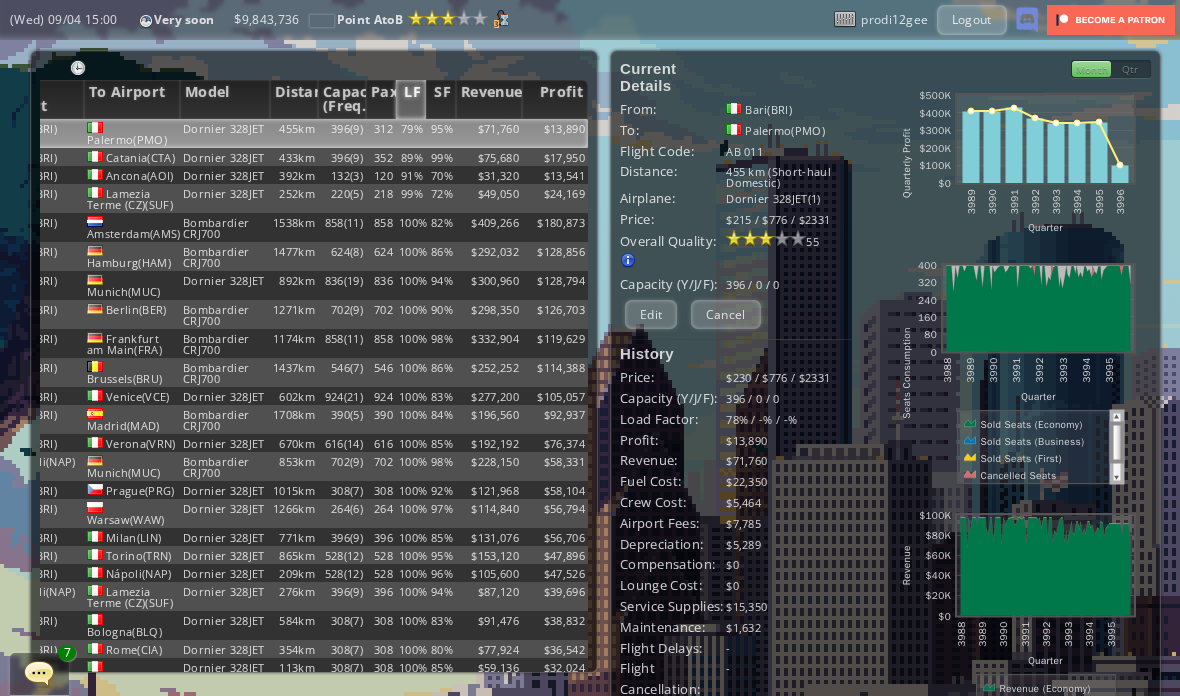 click on "$31,320" at bounding box center (489, 133) 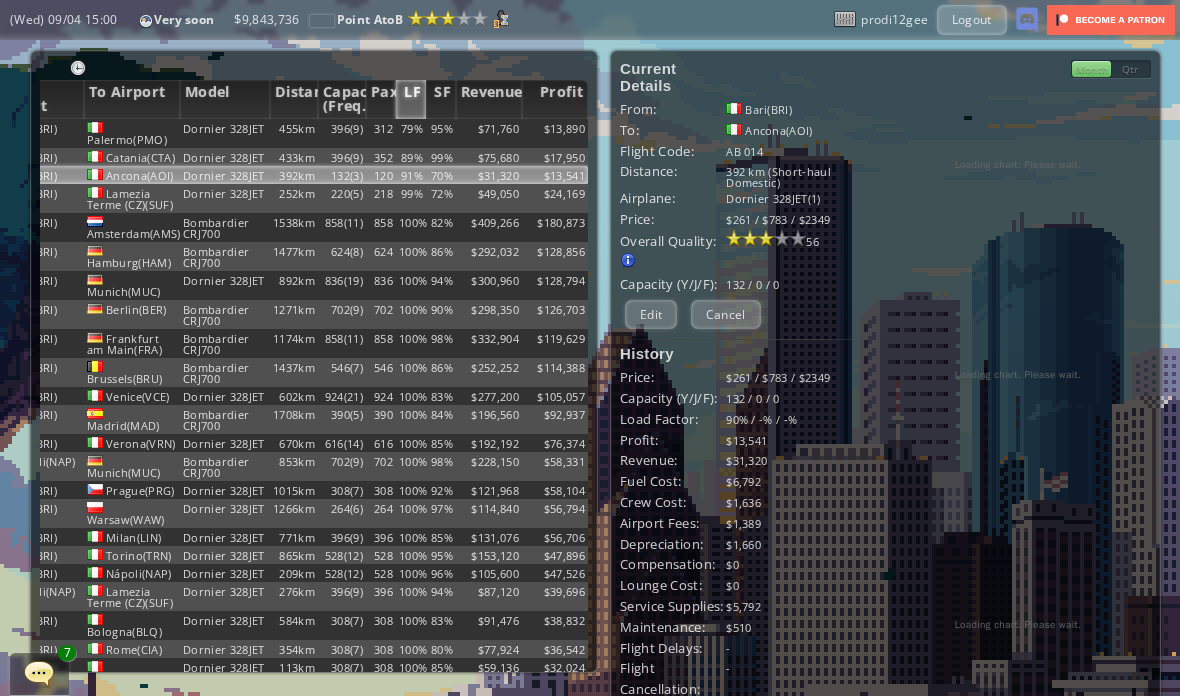 click on "$31,320" at bounding box center (489, 175) 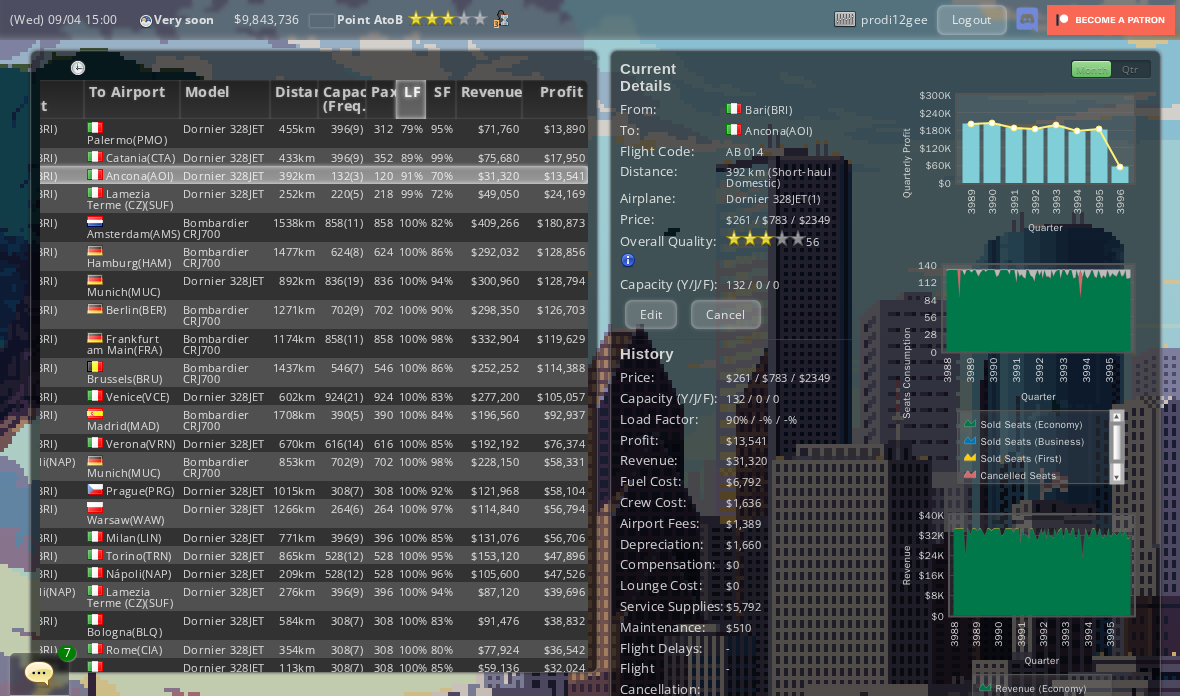 click on "$75,680" at bounding box center (489, 133) 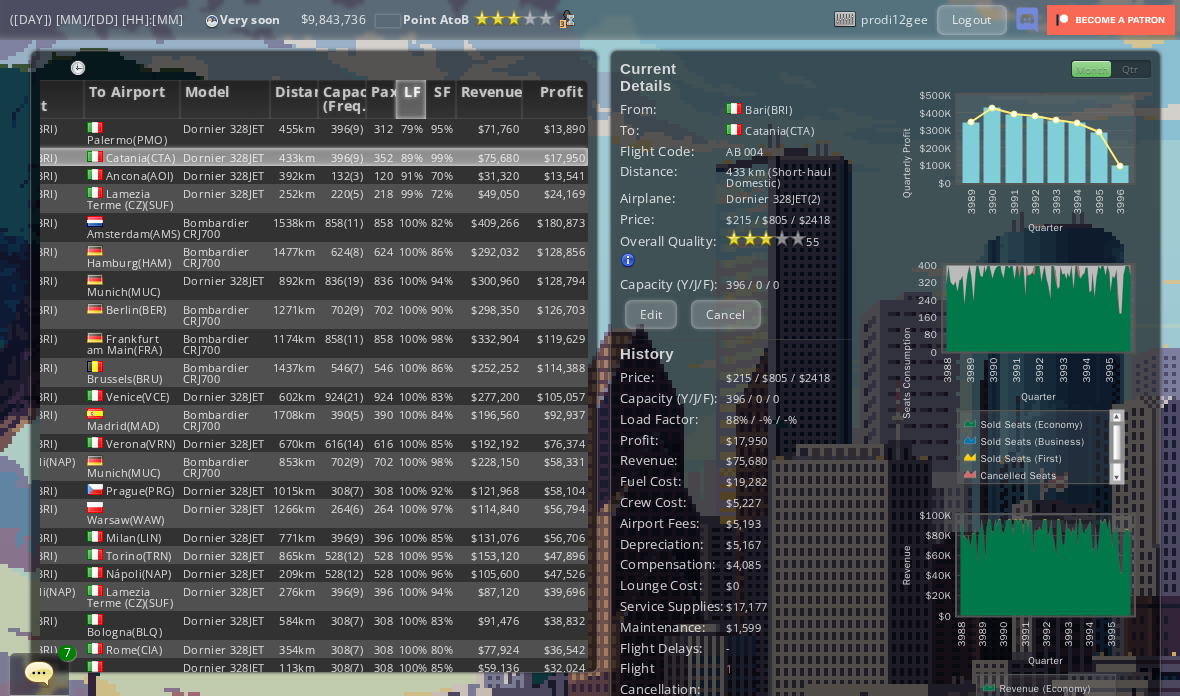 scroll, scrollTop: 0, scrollLeft: 0, axis: both 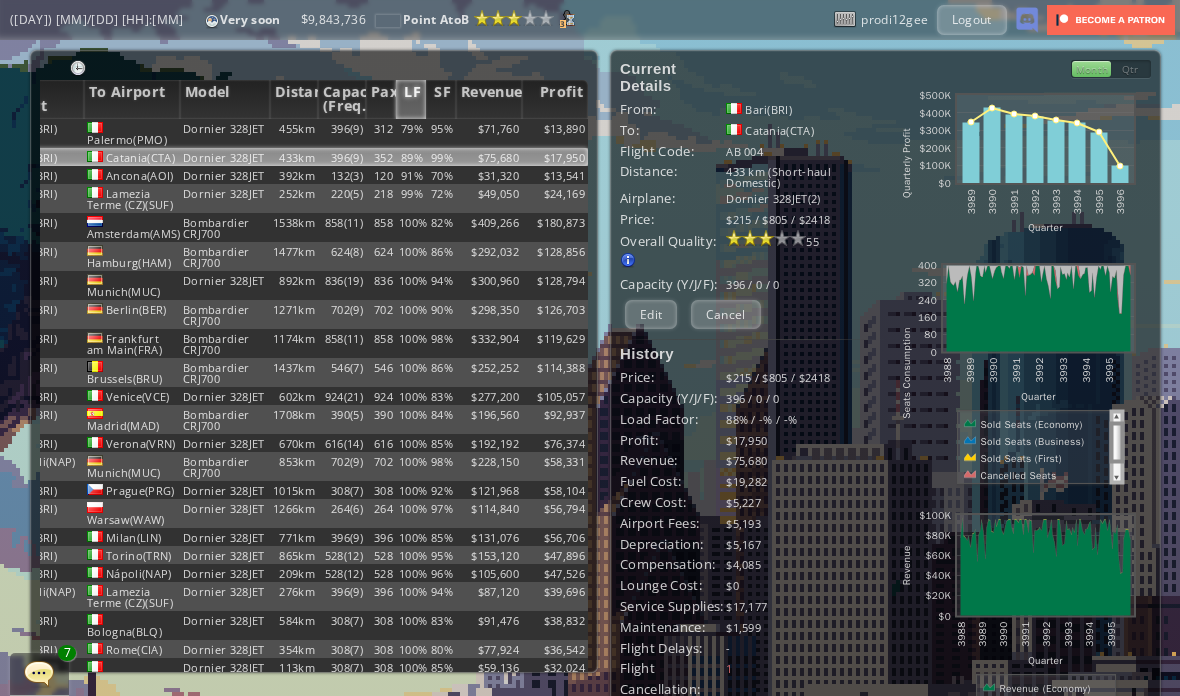 click on "$24,169" at bounding box center [555, 133] 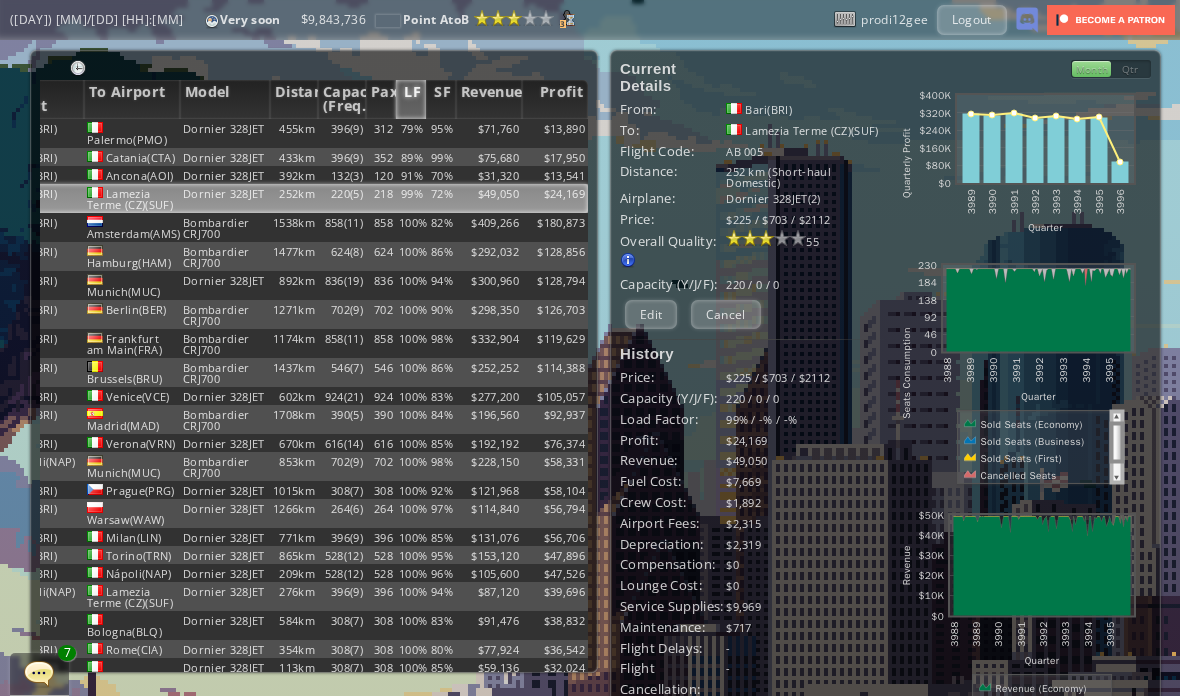 click on "$13,541" at bounding box center [555, 133] 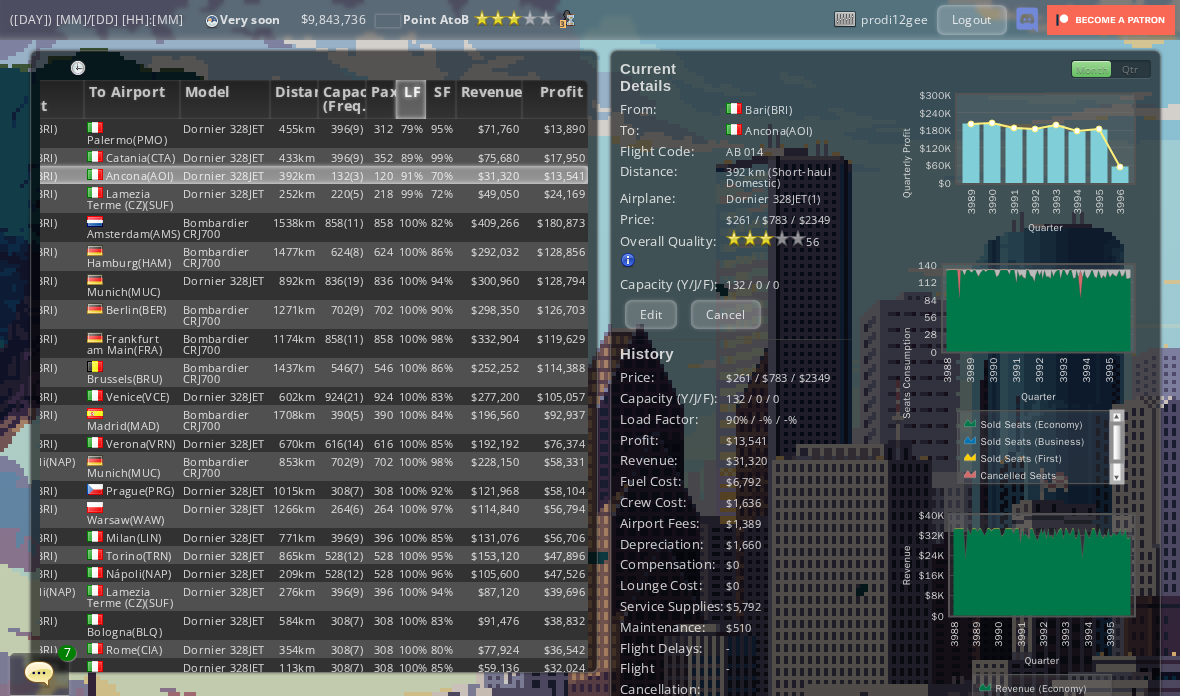 scroll, scrollTop: 0, scrollLeft: 0, axis: both 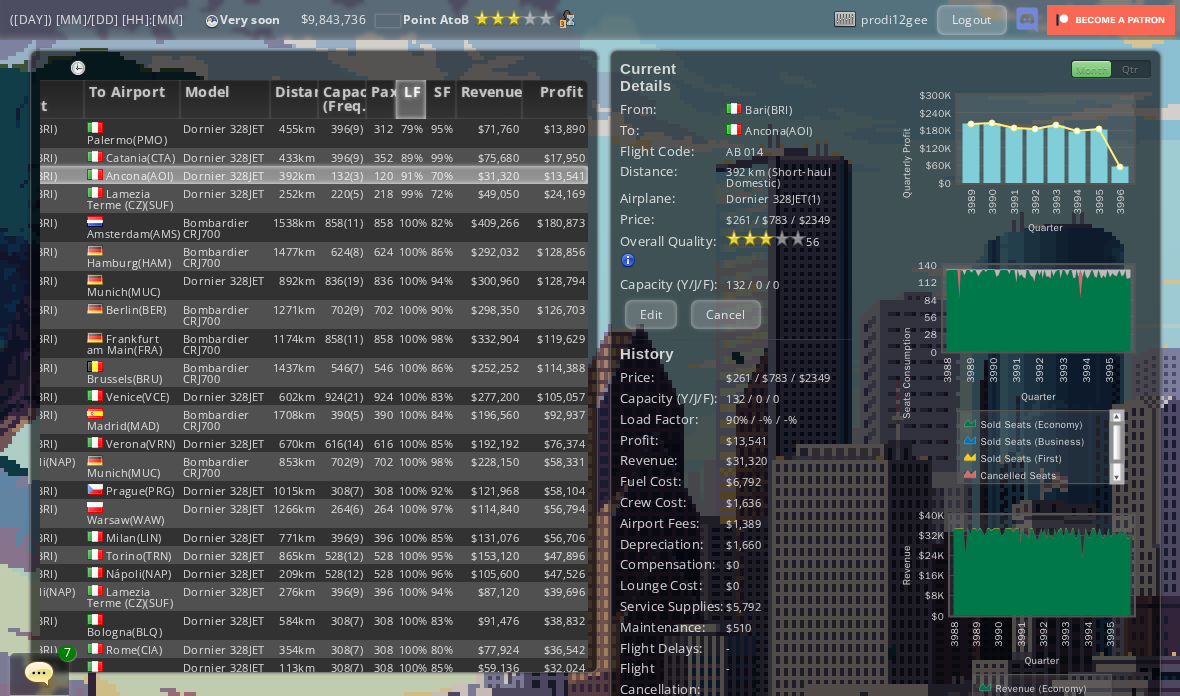 click on "Edit" at bounding box center [651, 314] 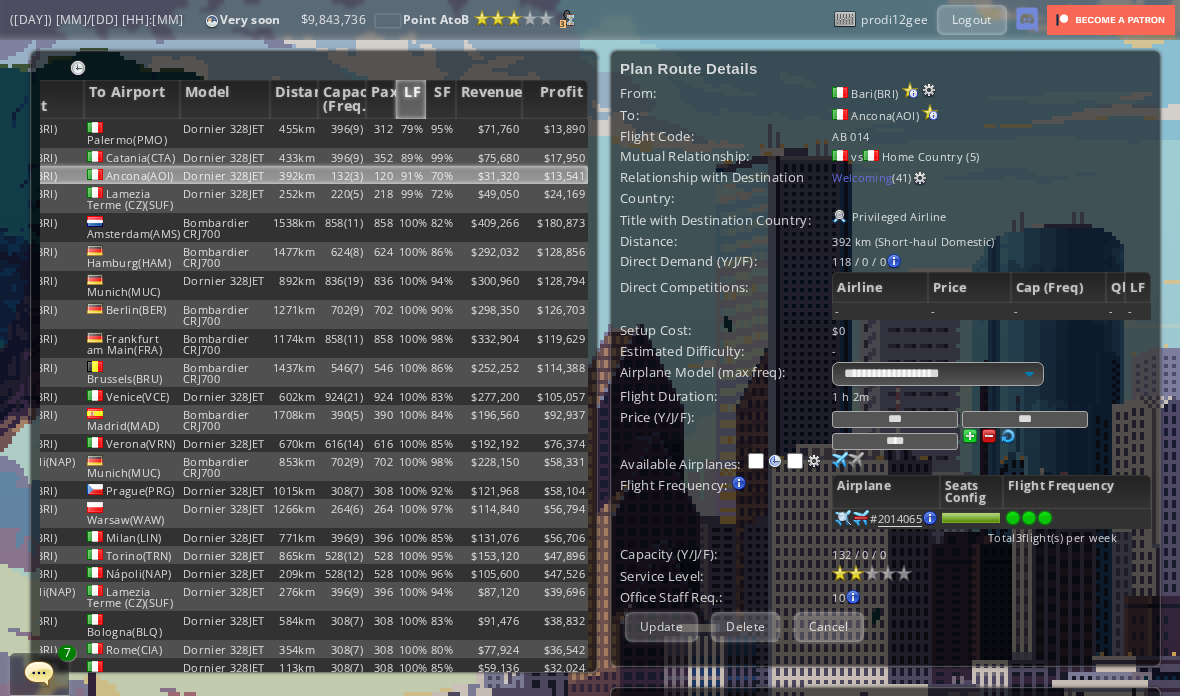 click on "***" at bounding box center [895, 419] 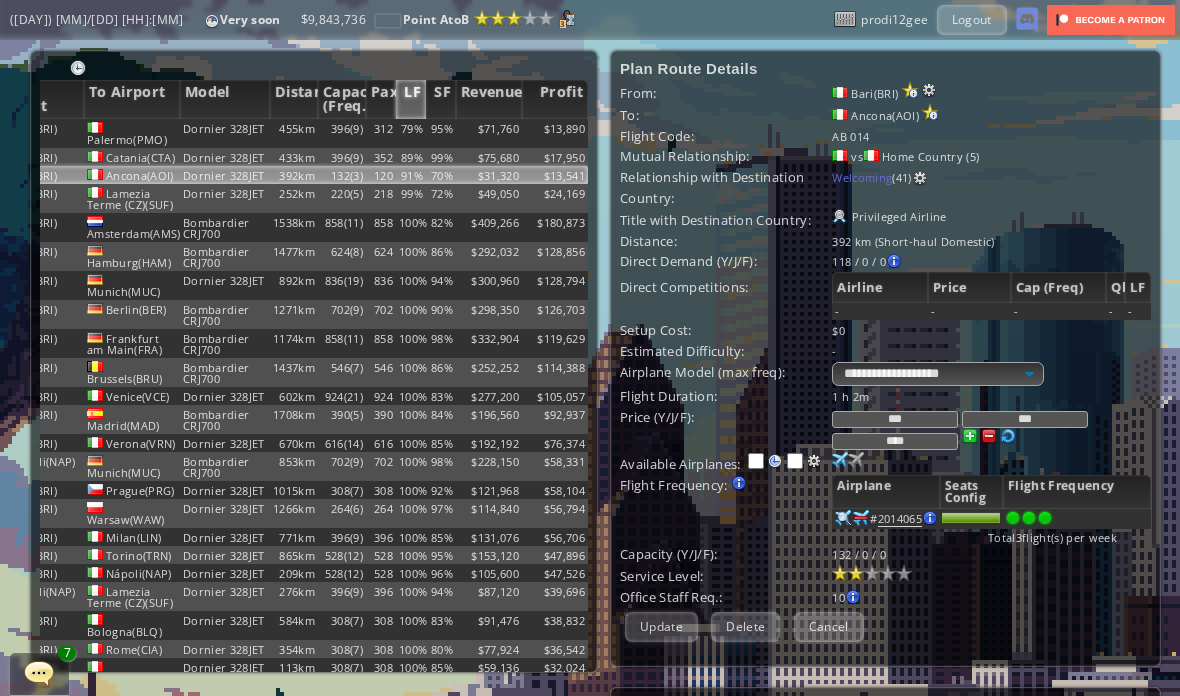 type on "***" 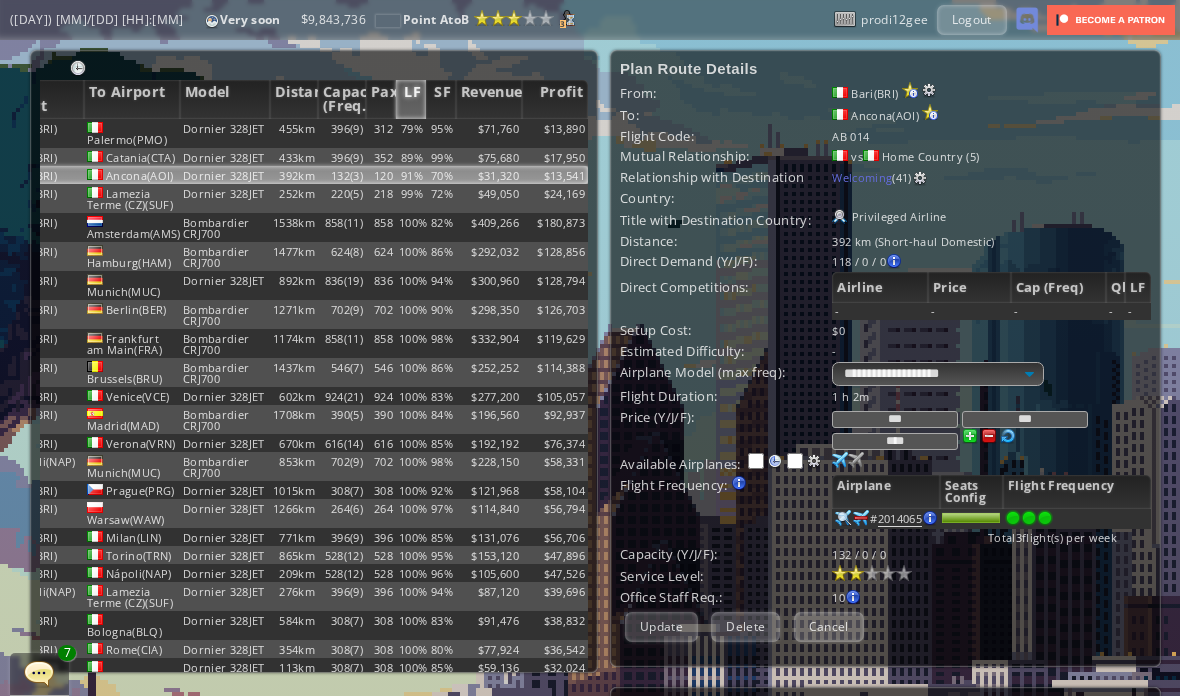 click on "Update" at bounding box center (661, 626) 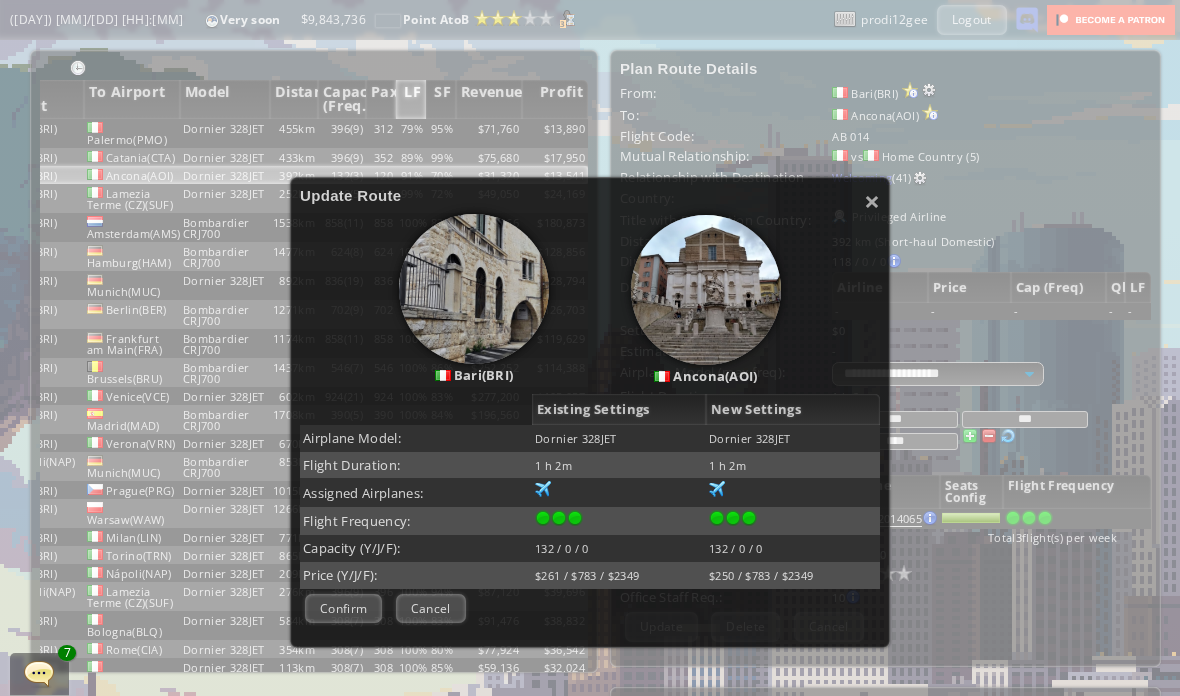 click on "Confirm" at bounding box center [343, 608] 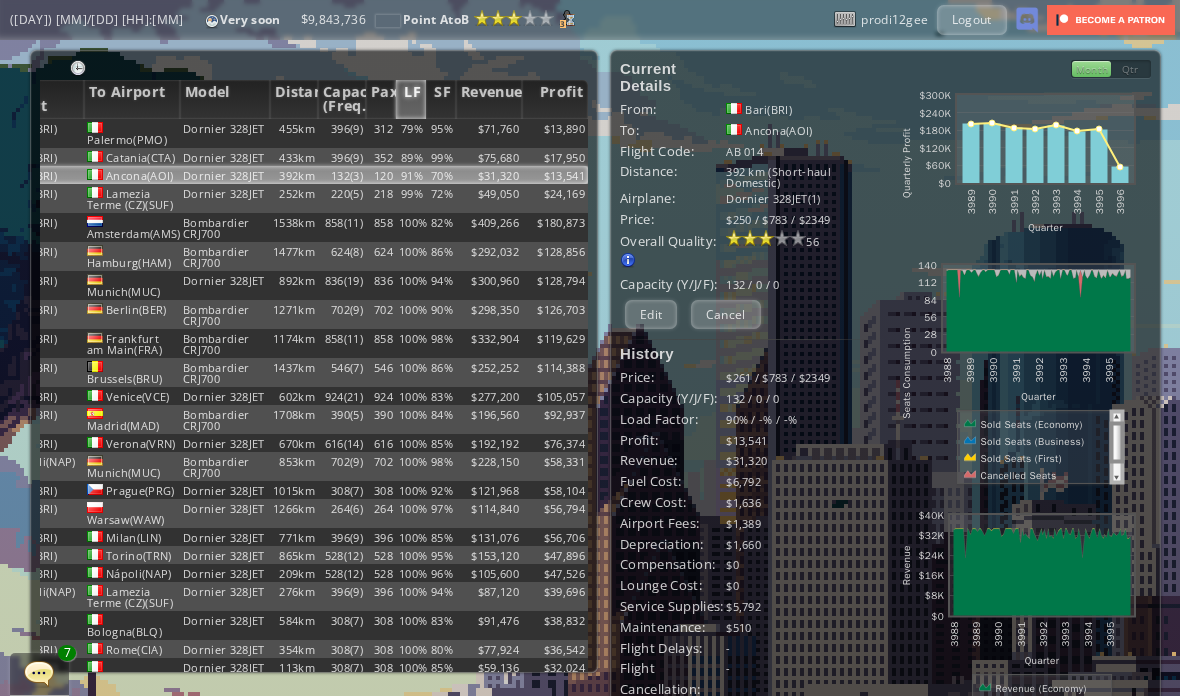 scroll, scrollTop: 0, scrollLeft: 0, axis: both 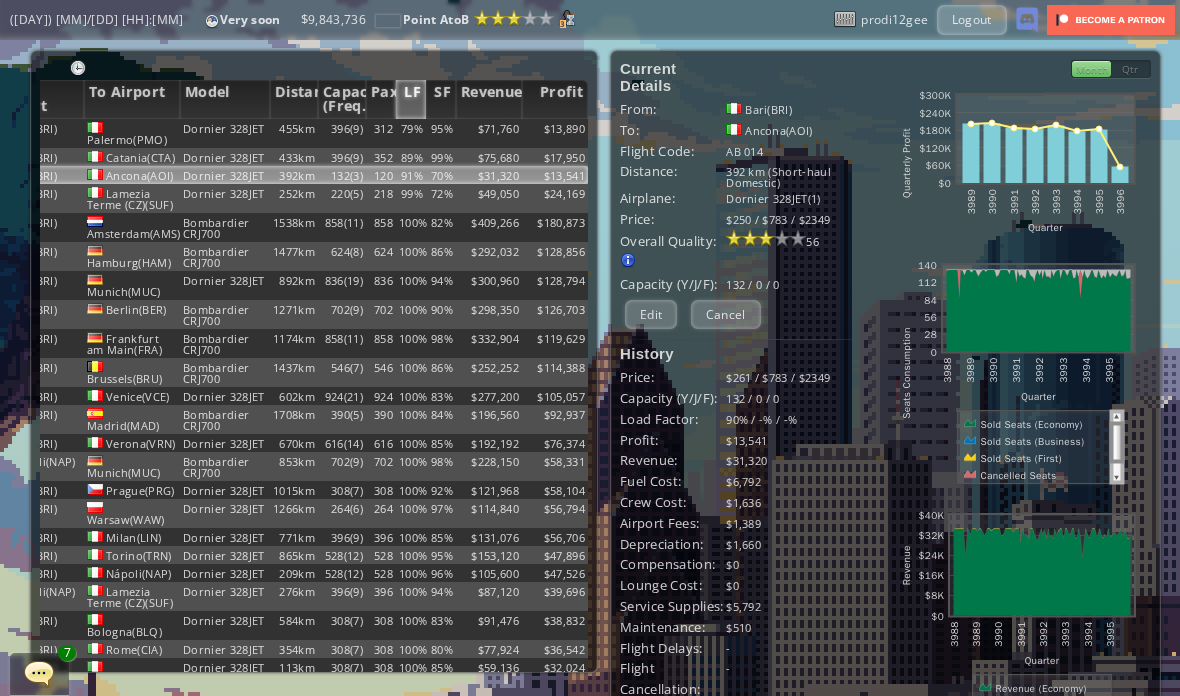 click on "Logout" at bounding box center (972, 19) 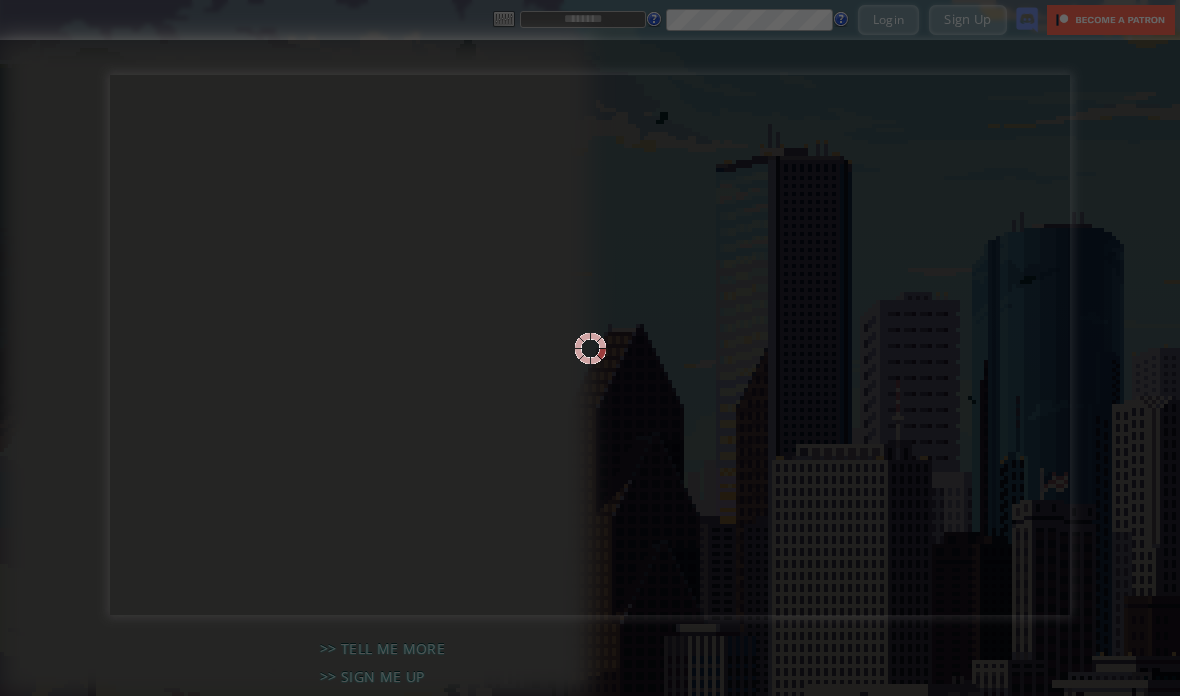 scroll, scrollTop: 0, scrollLeft: 0, axis: both 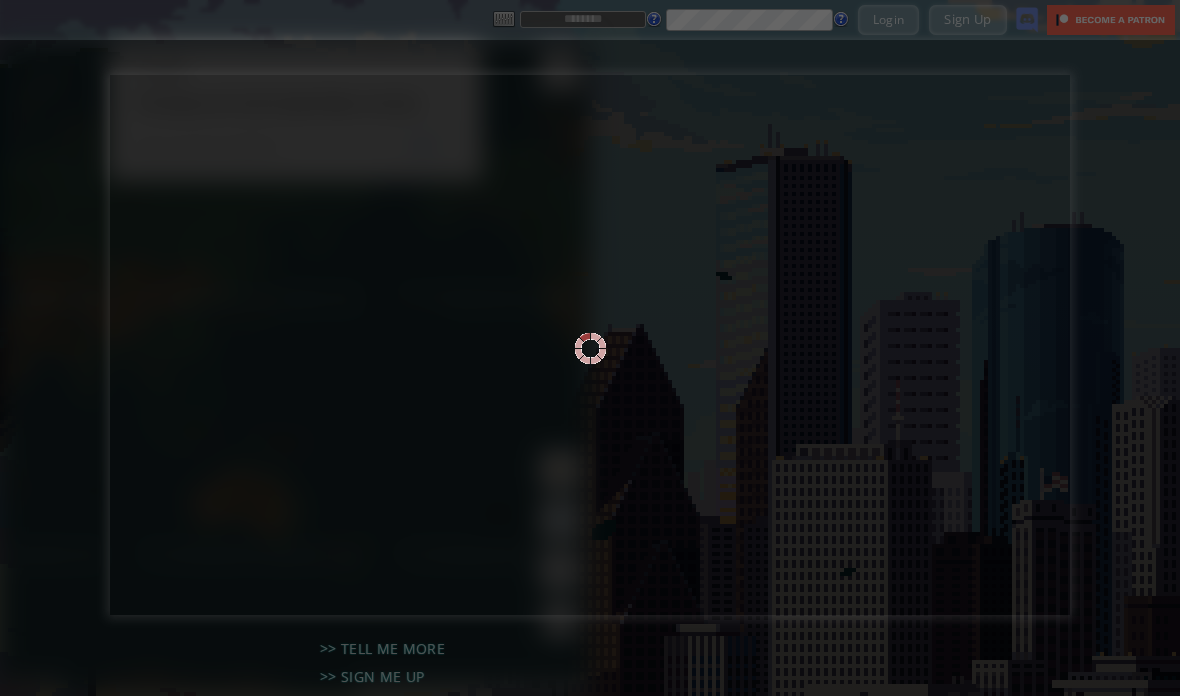 click at bounding box center (583, 19) 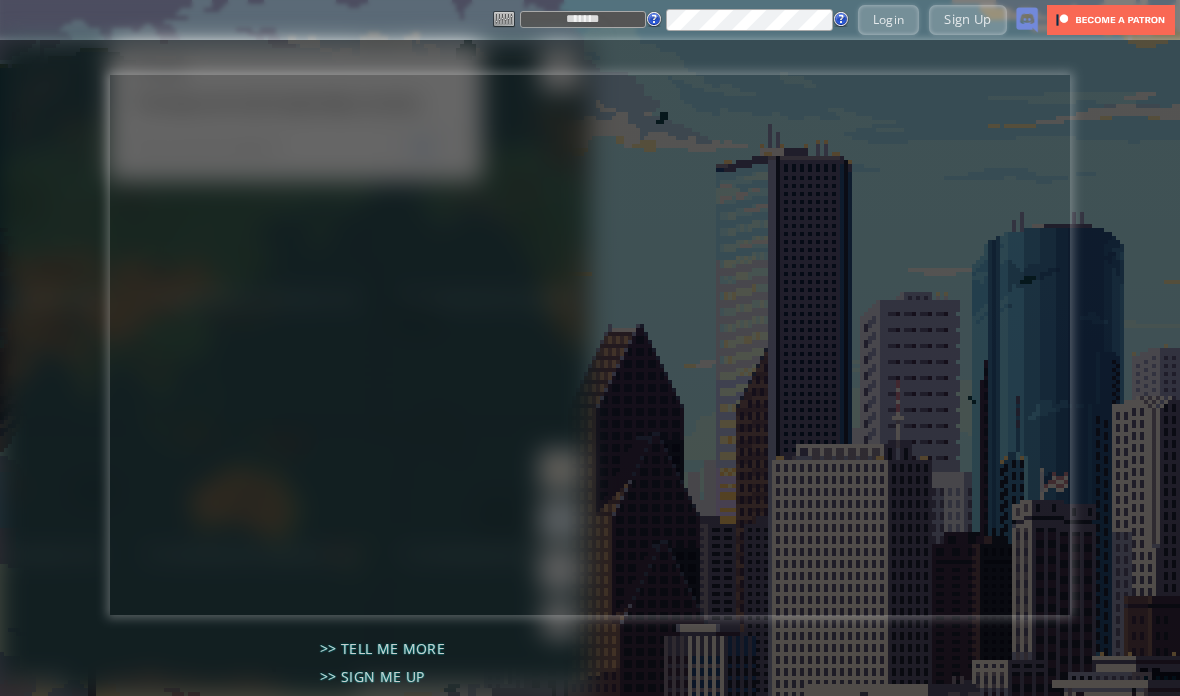 click on "Login" at bounding box center (889, 19) 